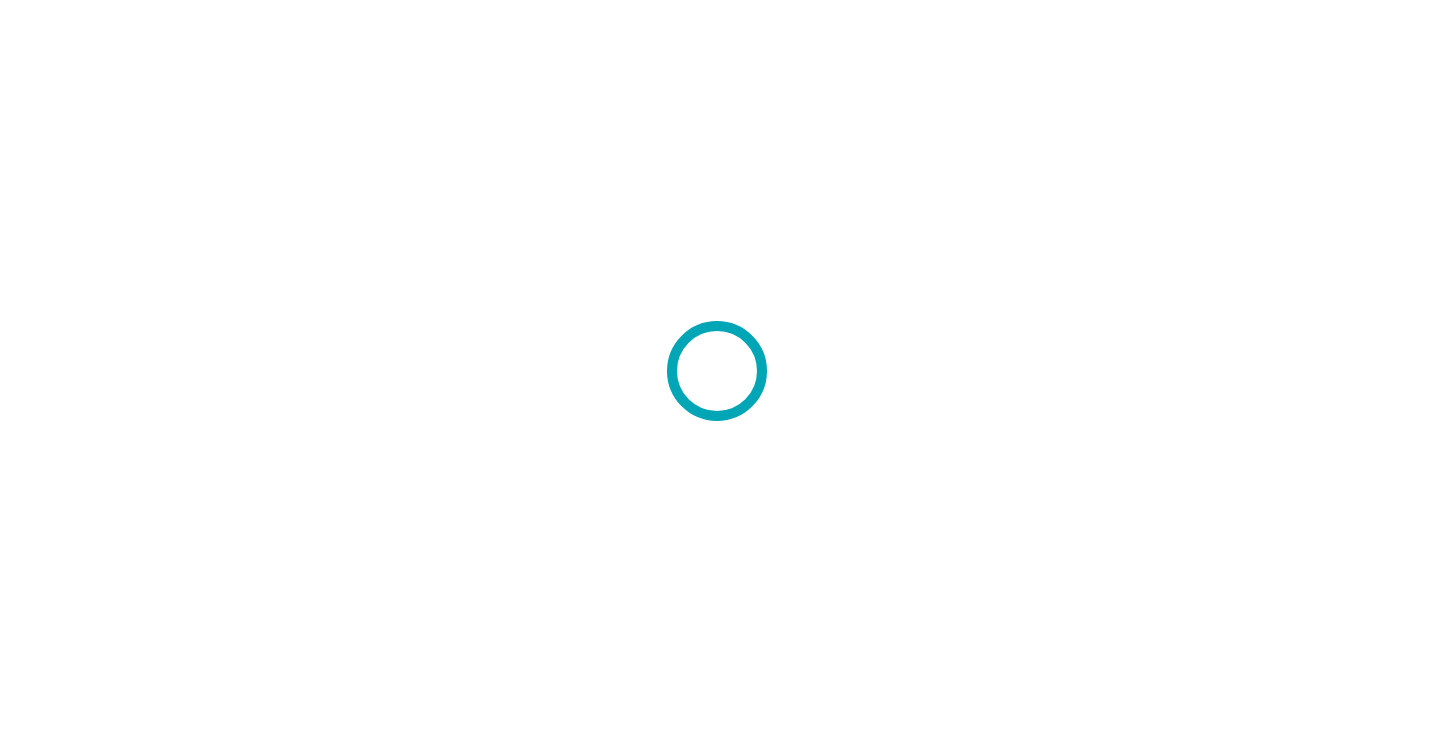 scroll, scrollTop: 0, scrollLeft: 0, axis: both 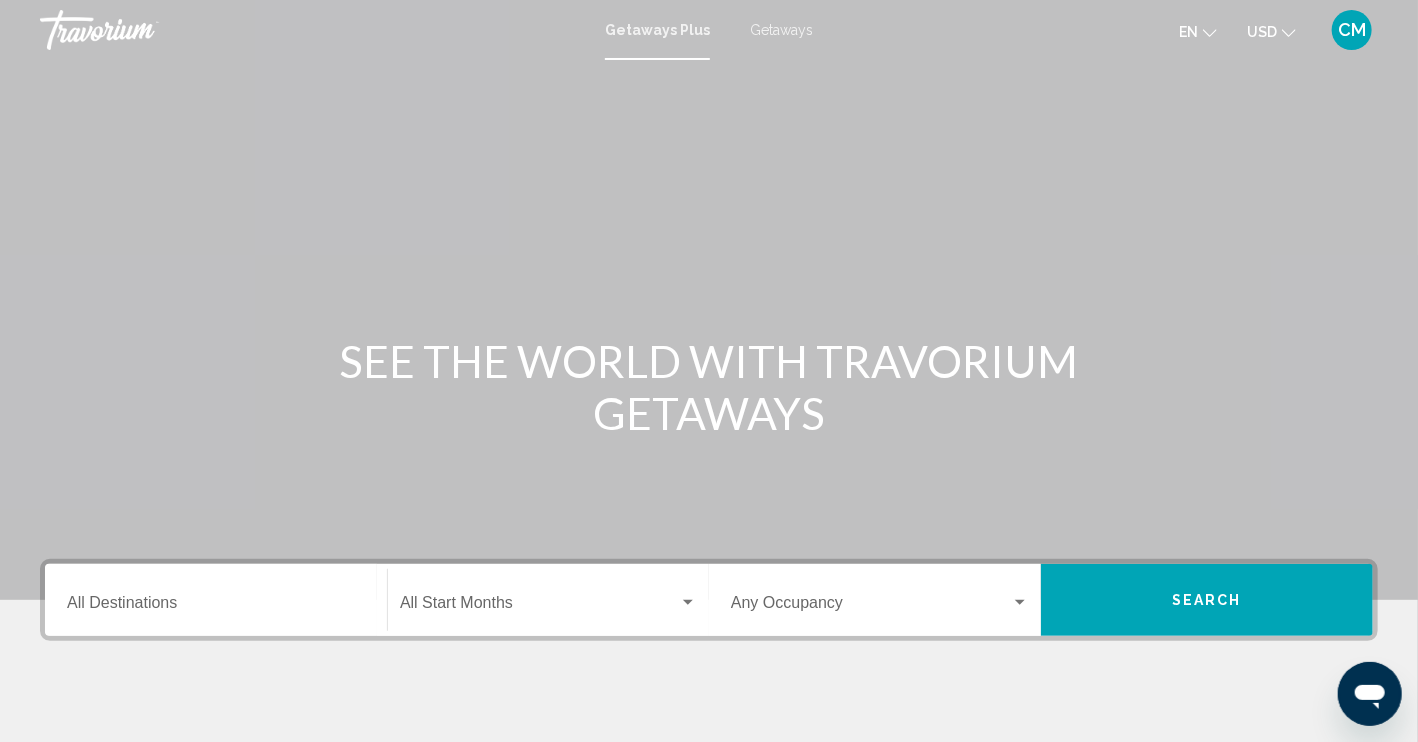 click on "Getaways" at bounding box center [781, 30] 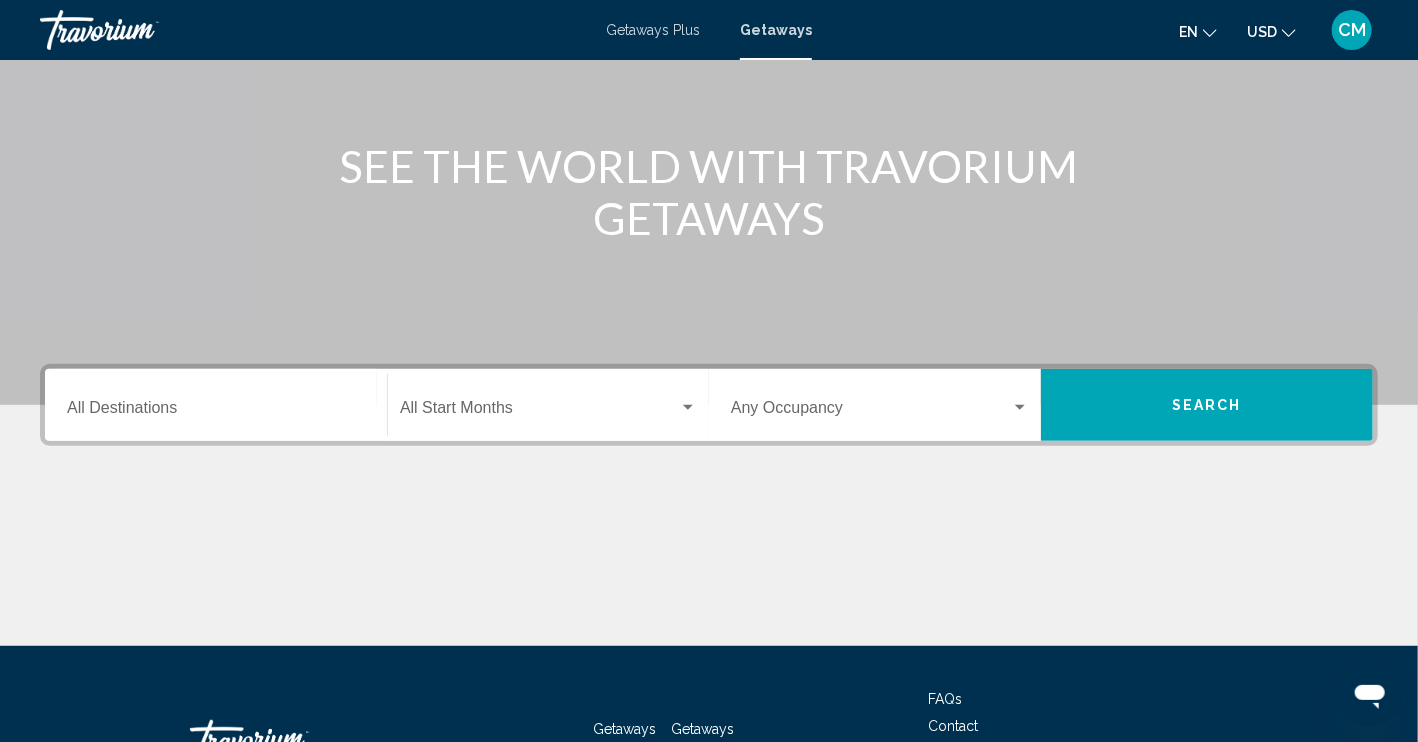 scroll, scrollTop: 200, scrollLeft: 0, axis: vertical 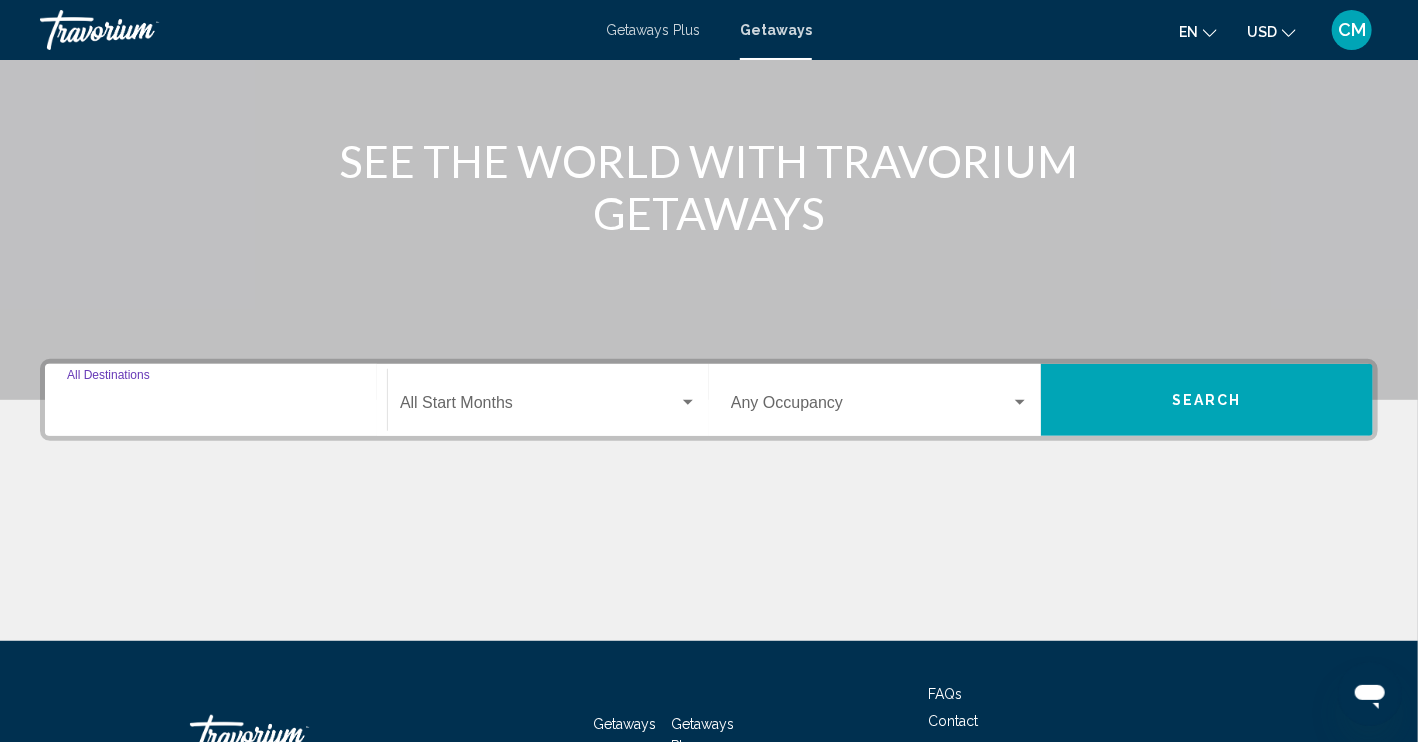 click on "Destination All Destinations" at bounding box center [216, 407] 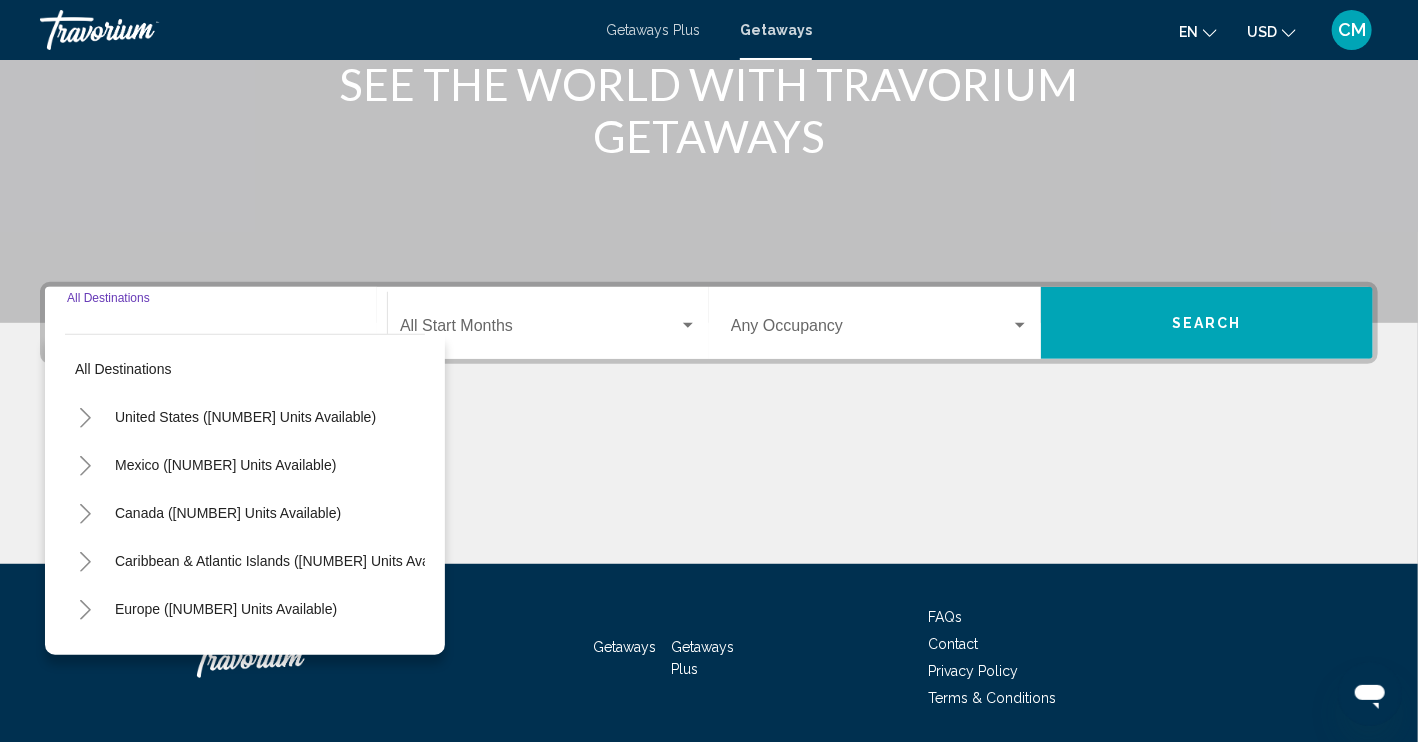 scroll, scrollTop: 343, scrollLeft: 0, axis: vertical 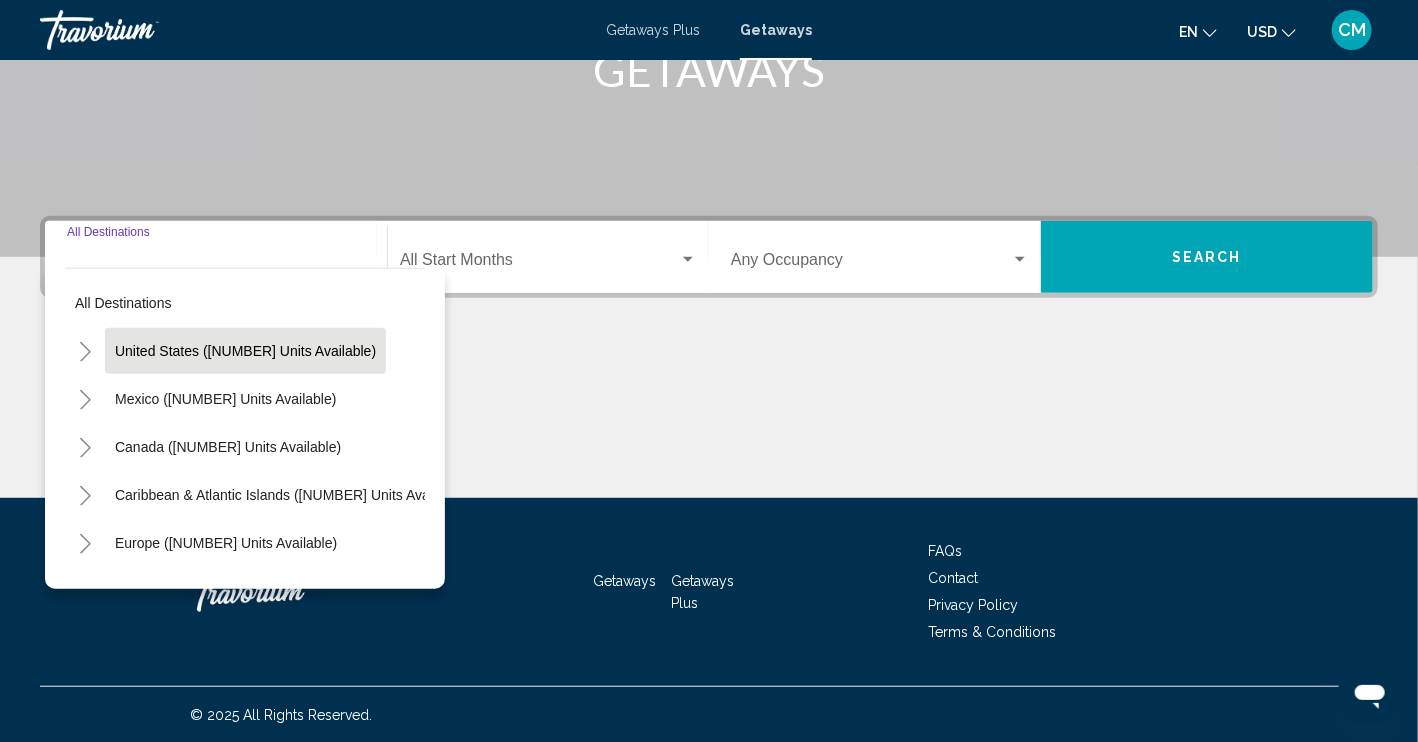 click on "United States ([NUMBER] units available)" at bounding box center [225, 399] 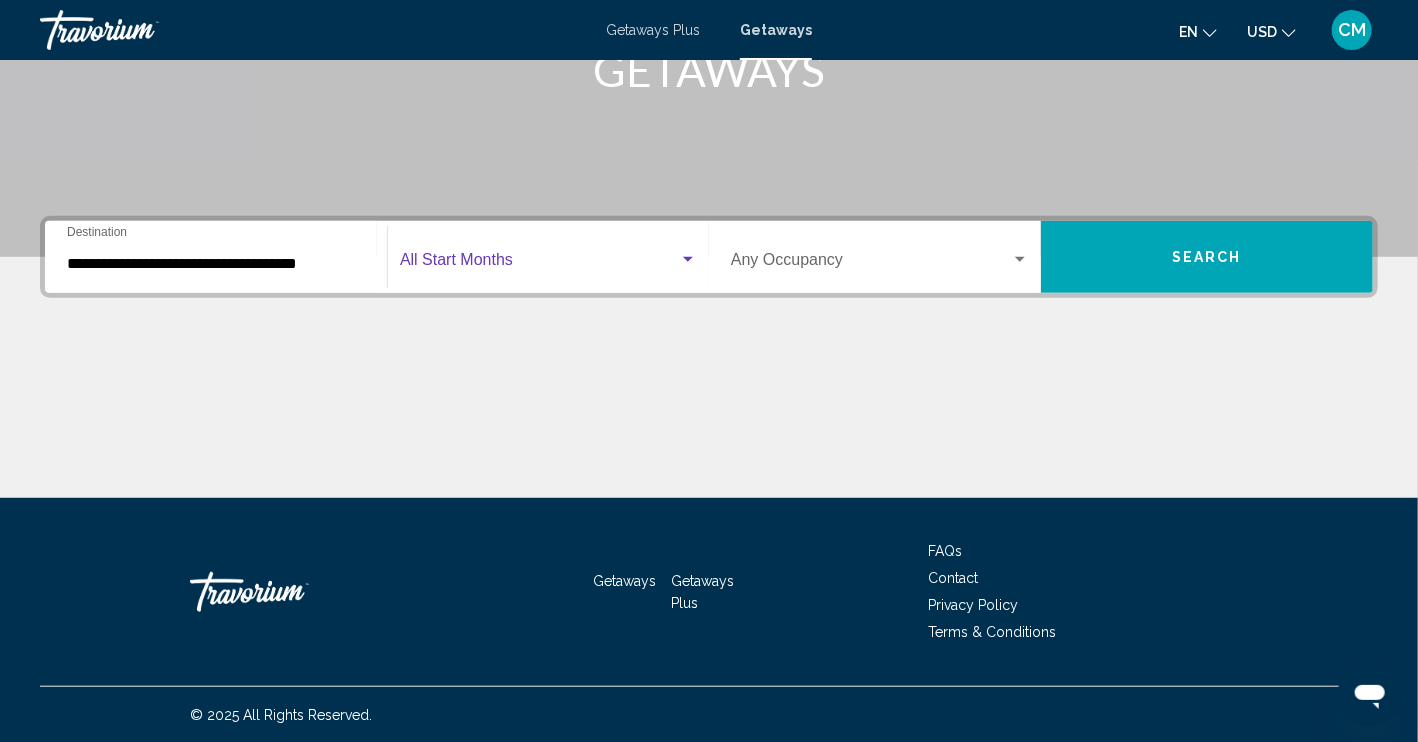 click at bounding box center [688, 260] 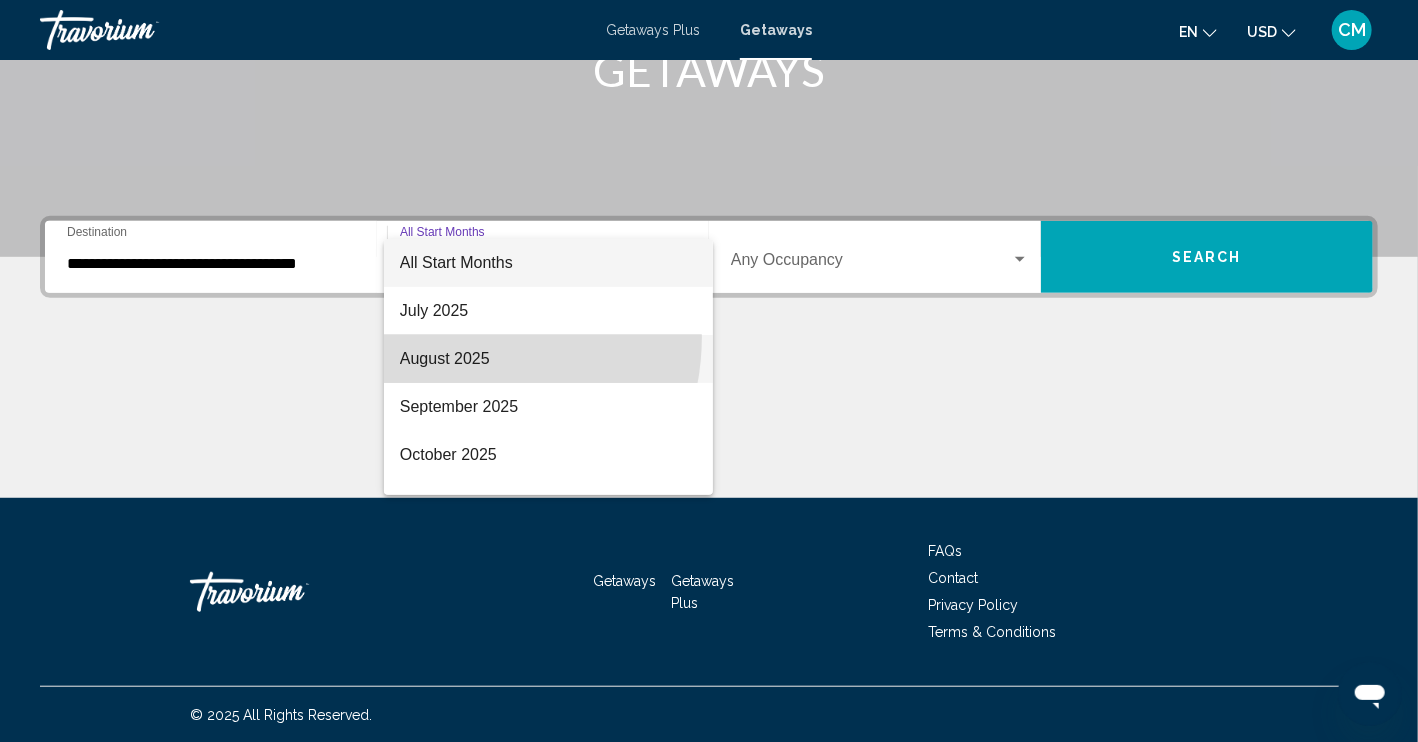 click on "August 2025" at bounding box center [548, 359] 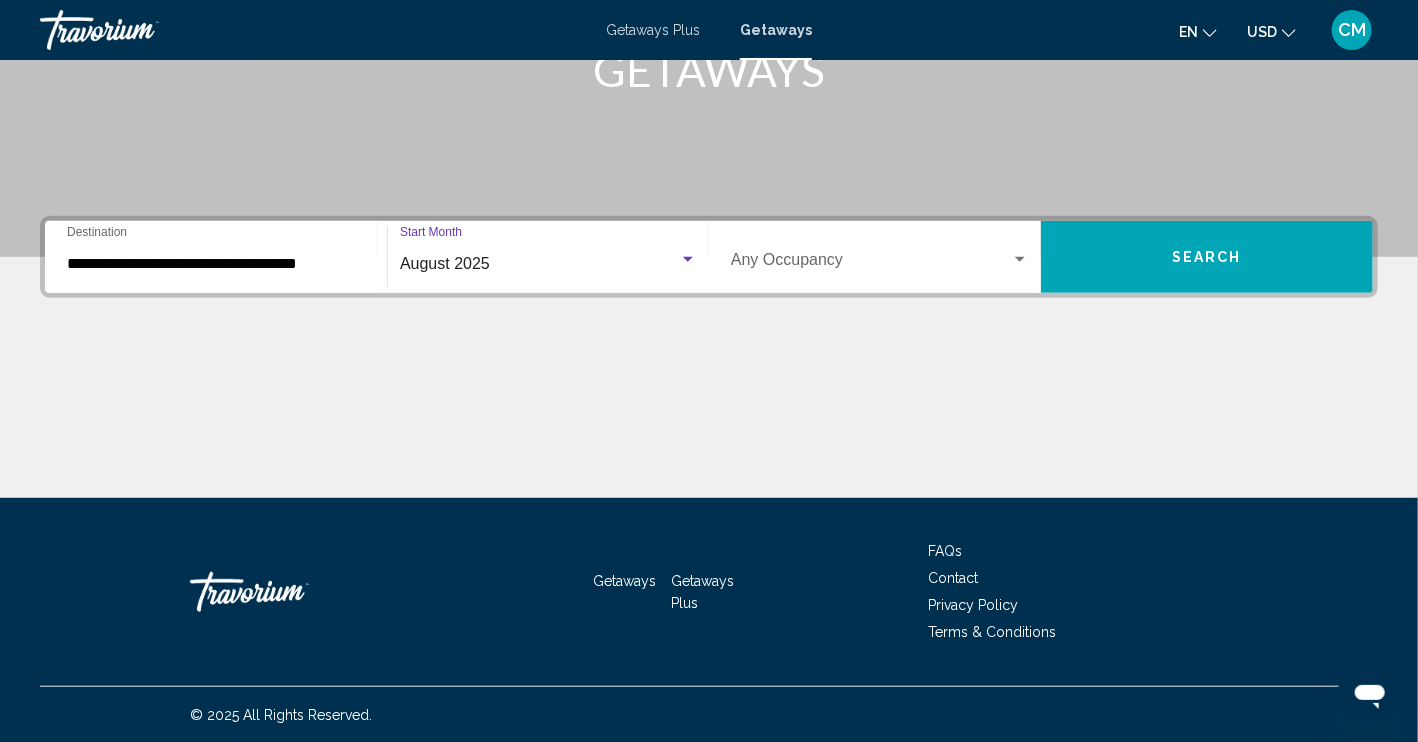 click at bounding box center [1020, 259] 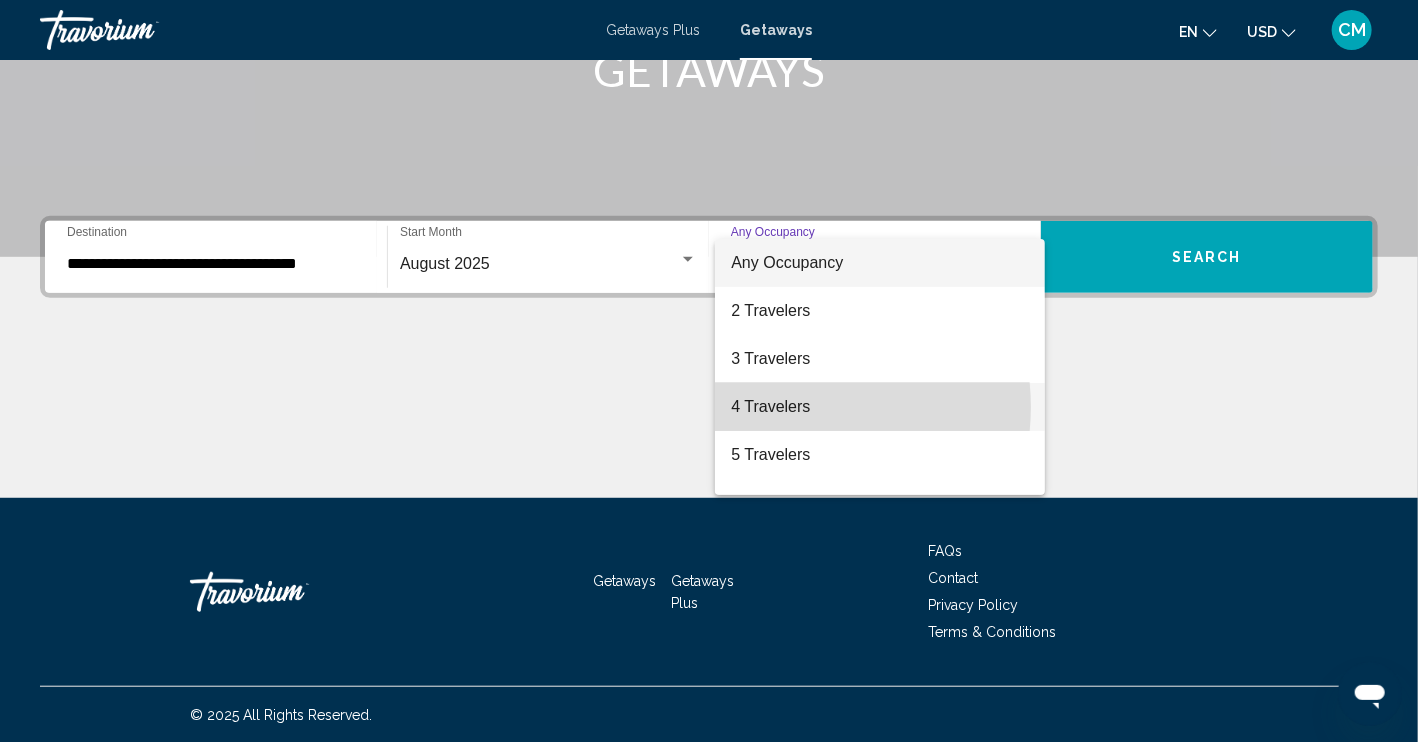click on "4 Travelers" at bounding box center (880, 407) 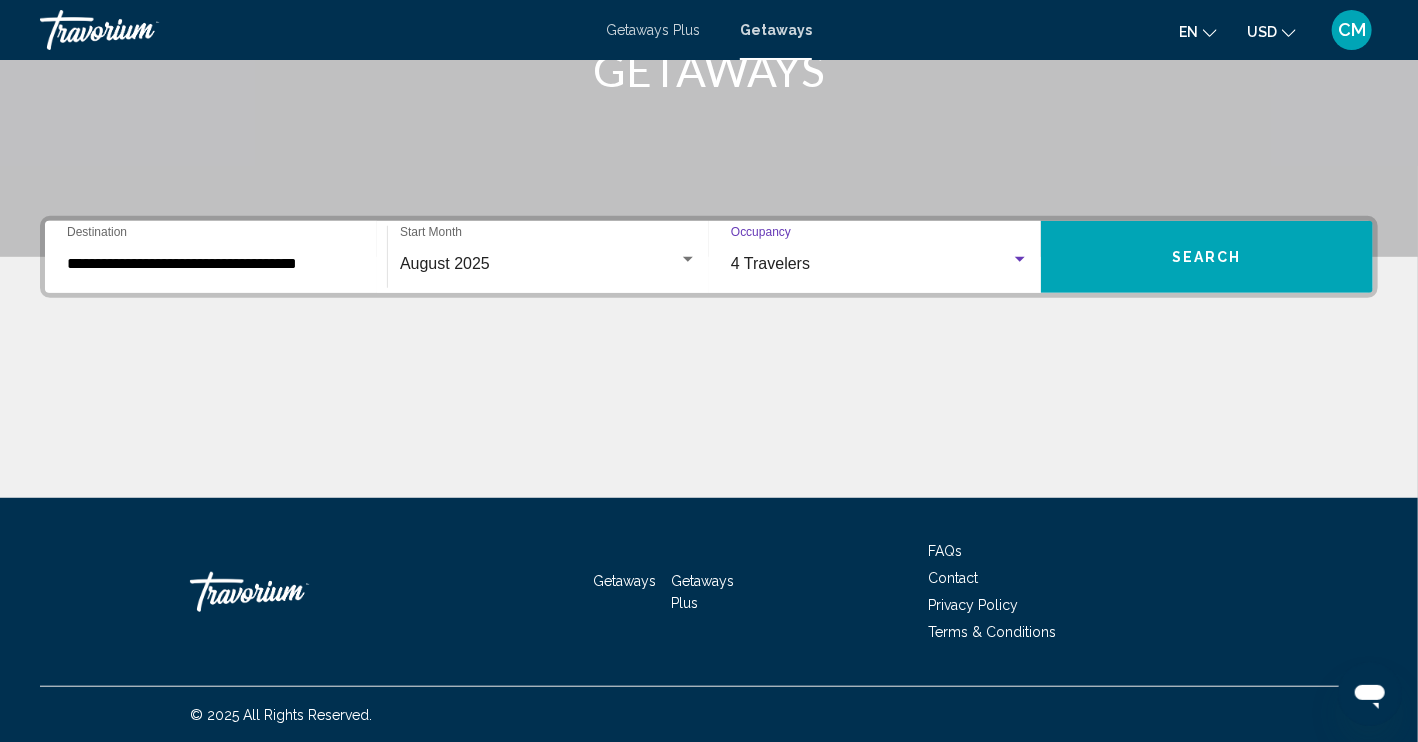 click on "**********" at bounding box center [216, 264] 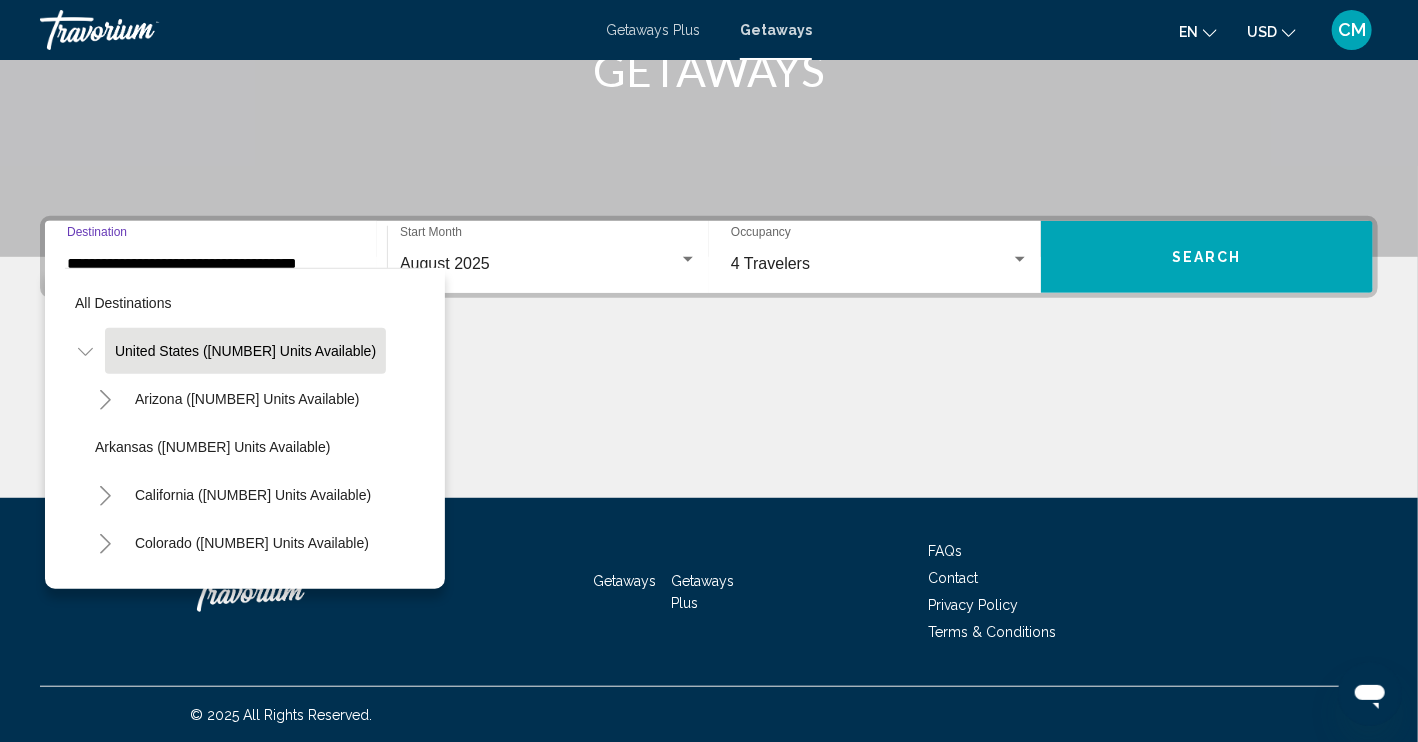 scroll, scrollTop: 322, scrollLeft: 0, axis: vertical 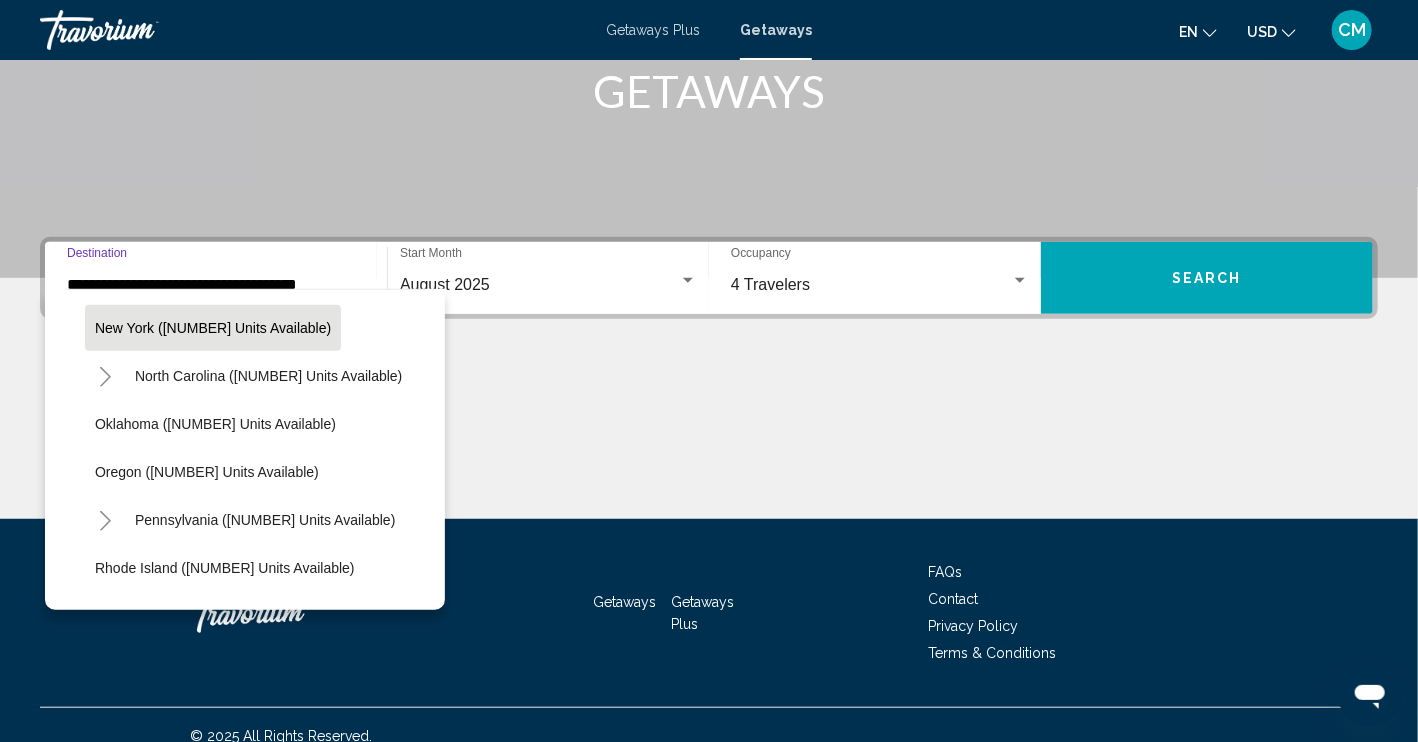 click on "New York ([NUMBER] units available)" 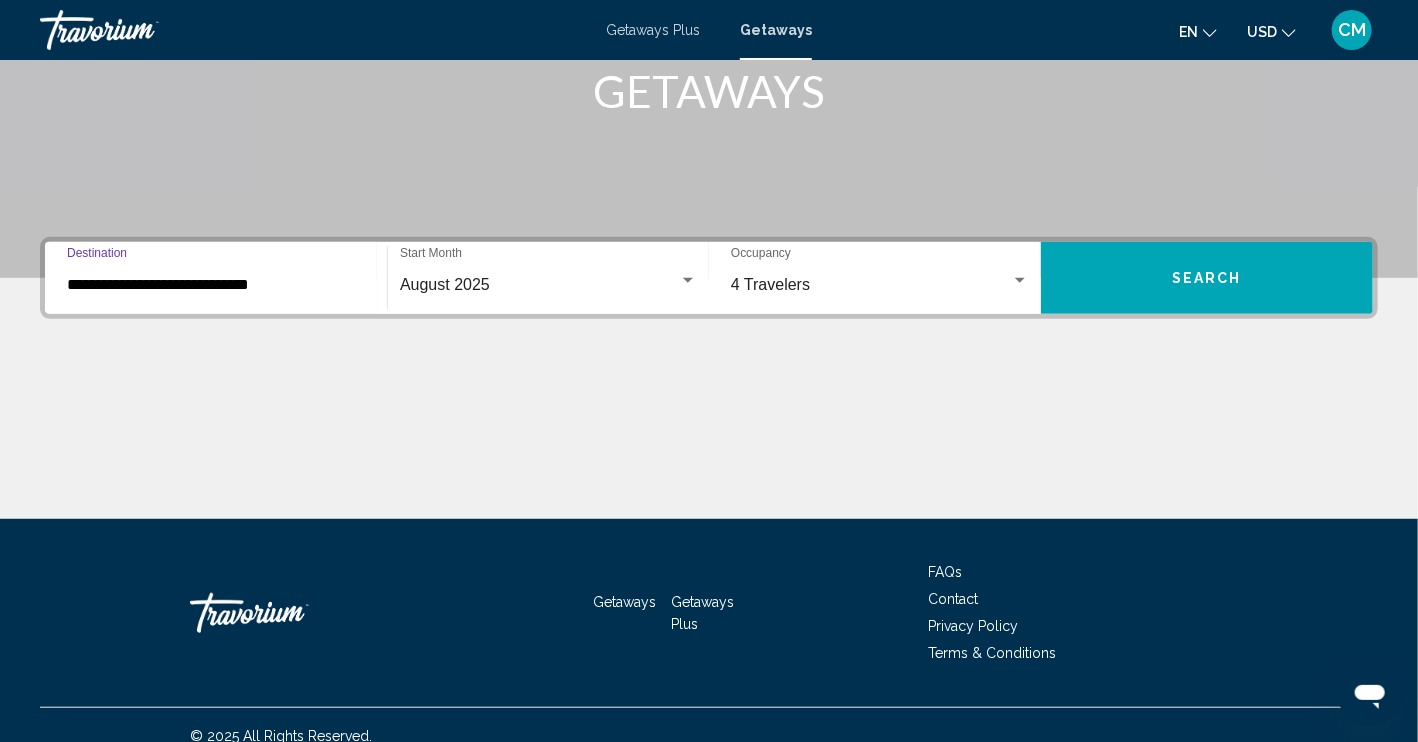 scroll, scrollTop: 343, scrollLeft: 0, axis: vertical 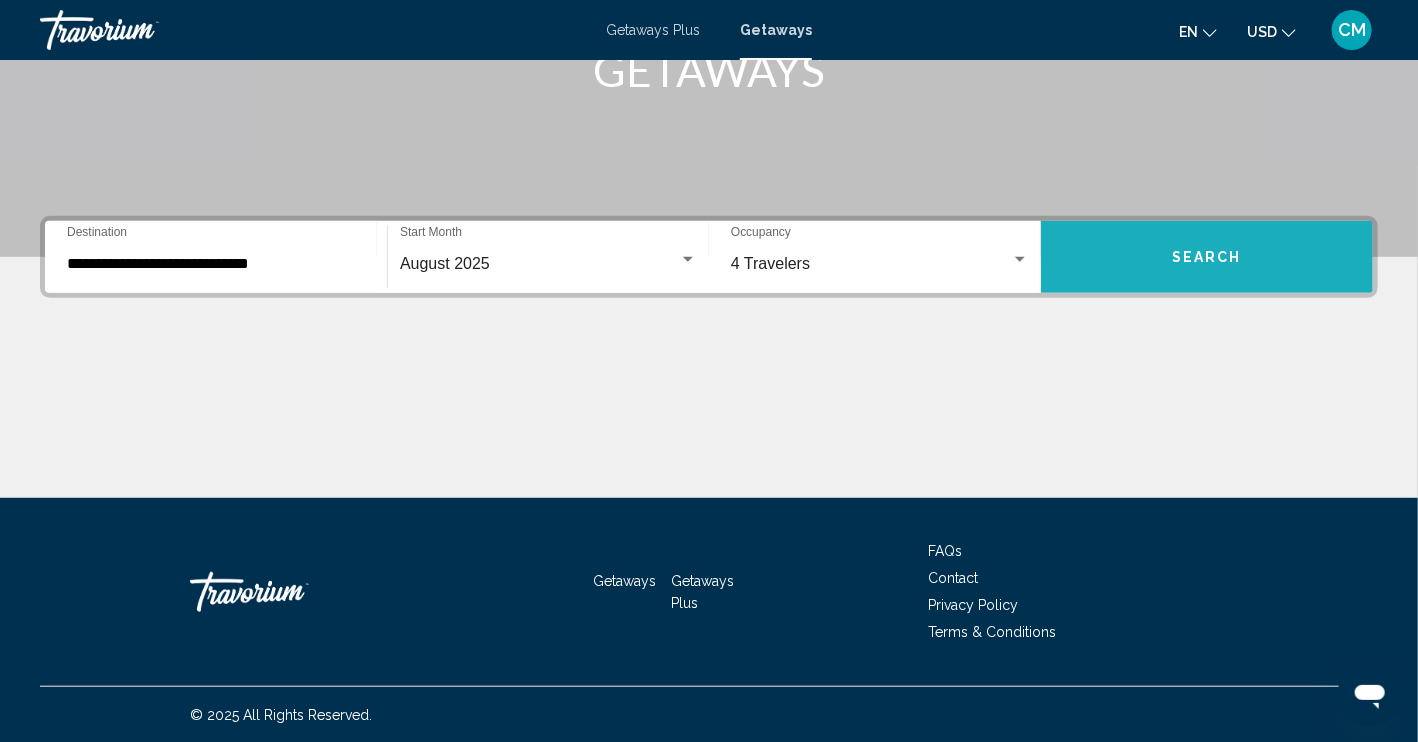 click on "Search" at bounding box center [1207, 257] 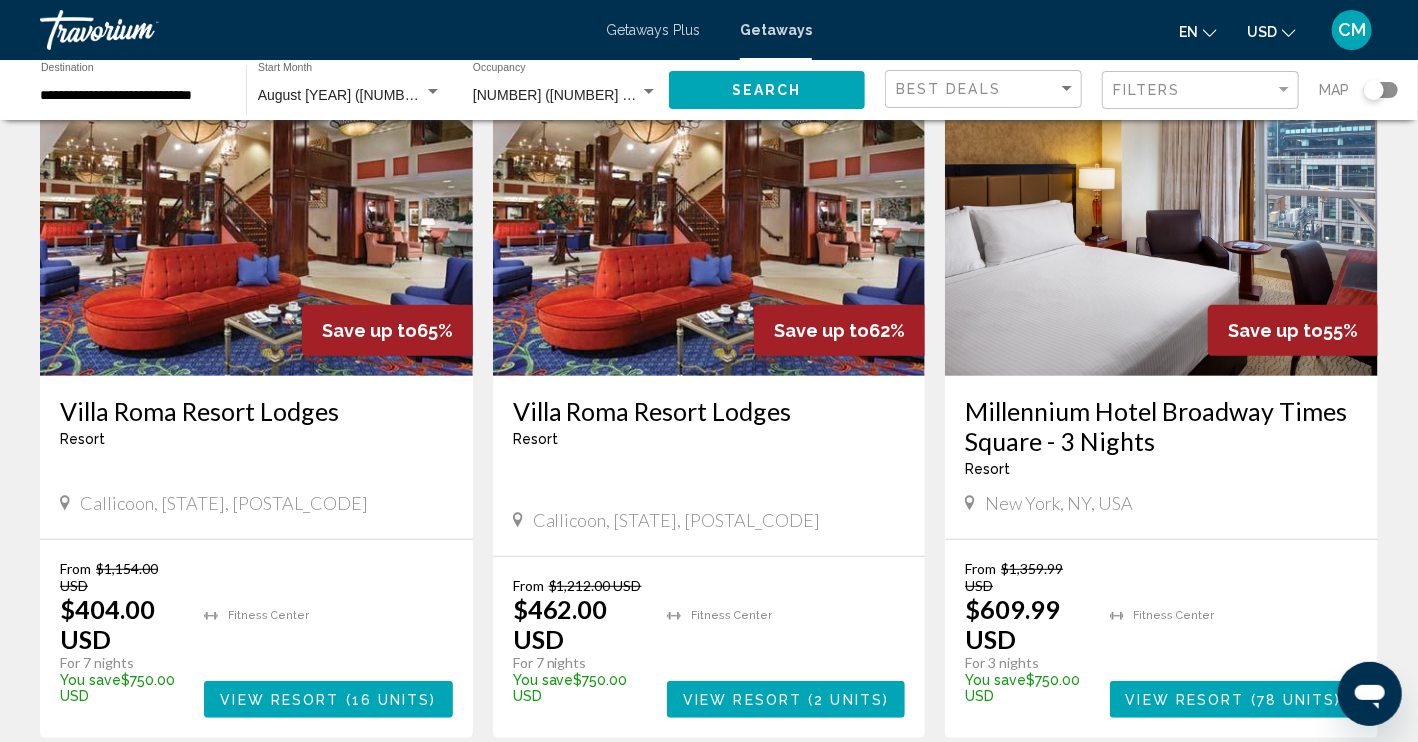 scroll, scrollTop: 100, scrollLeft: 0, axis: vertical 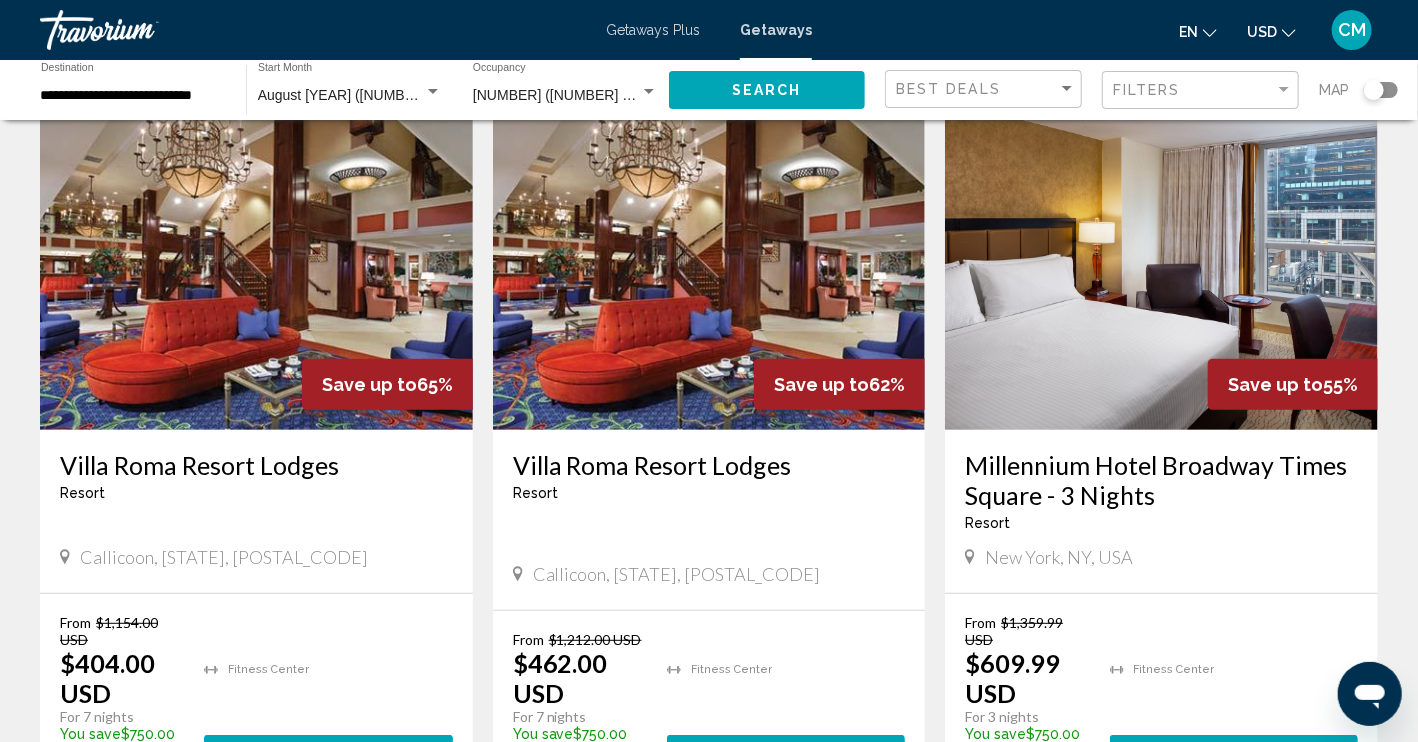 click at bounding box center [1161, 270] 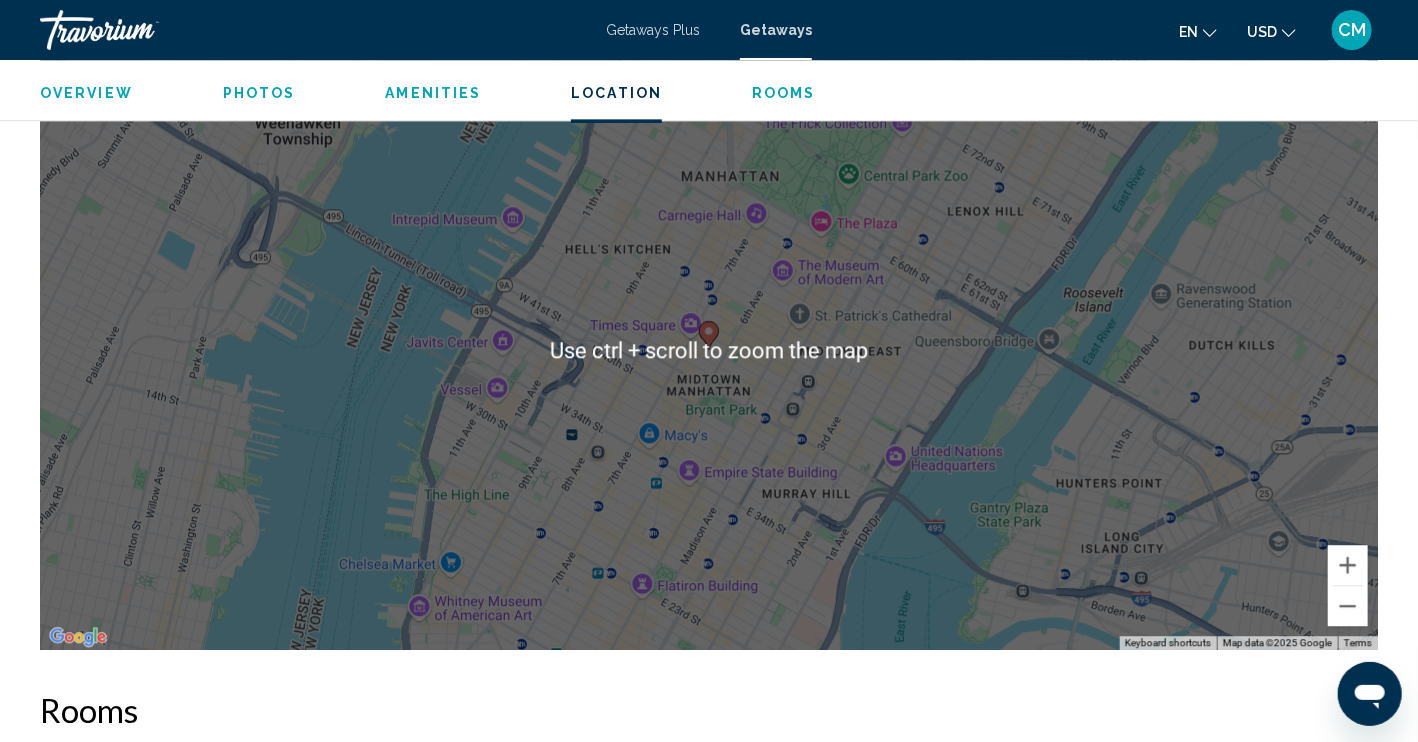 scroll, scrollTop: 2200, scrollLeft: 0, axis: vertical 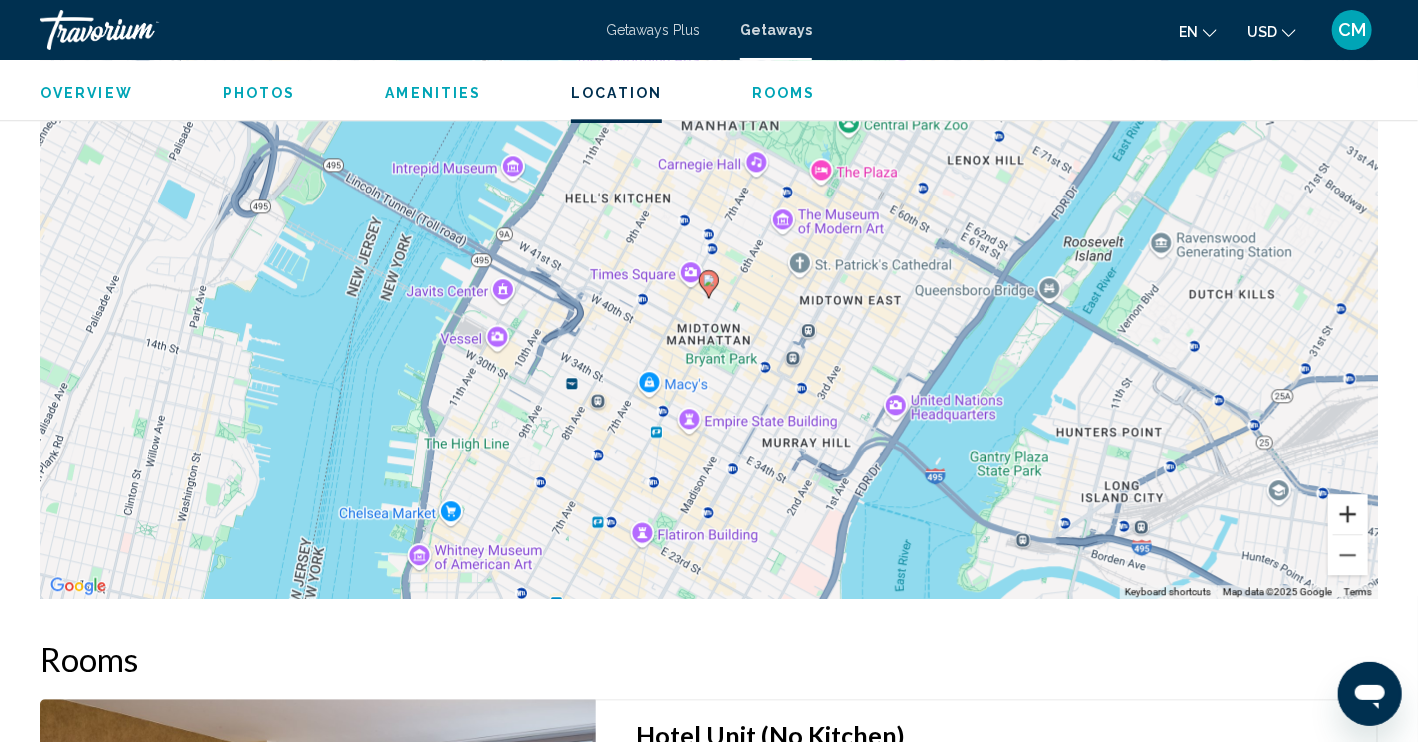 click at bounding box center (1348, 514) 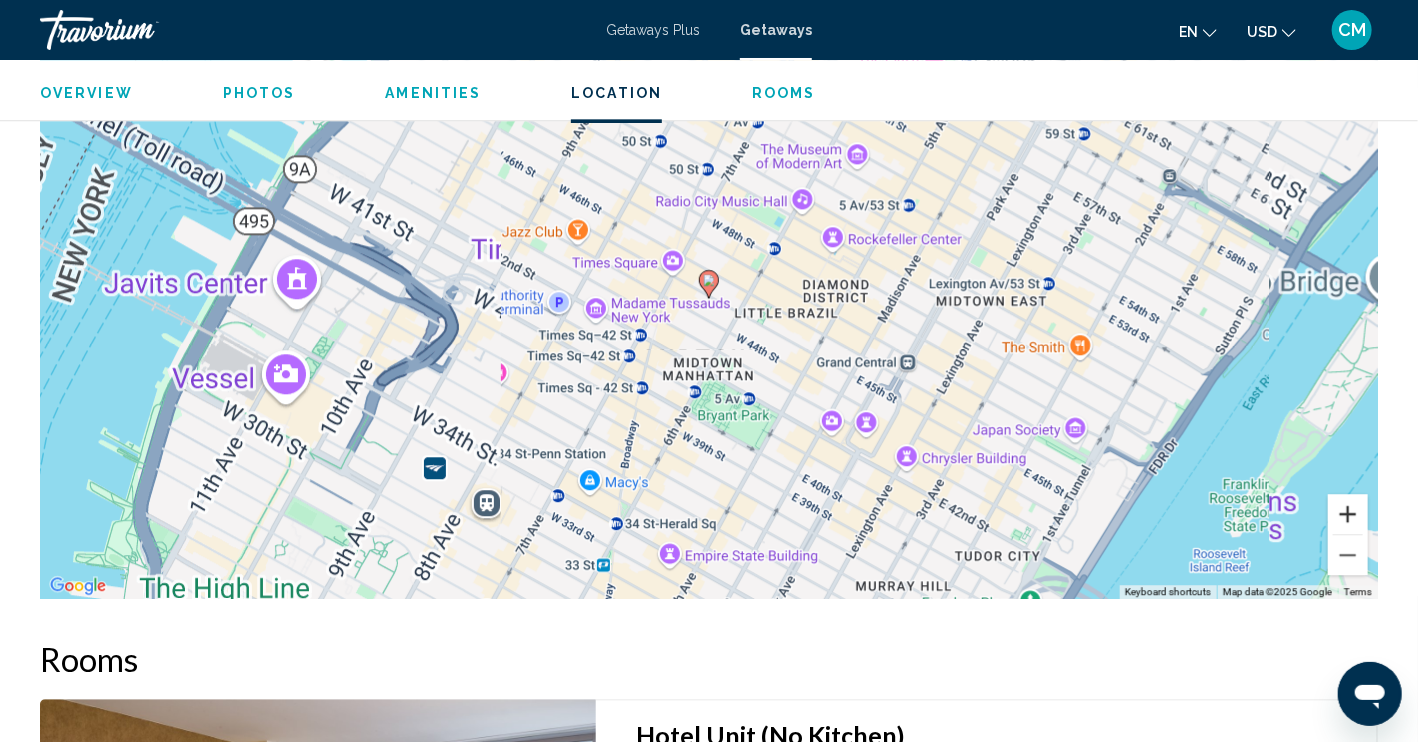 click at bounding box center (1348, 514) 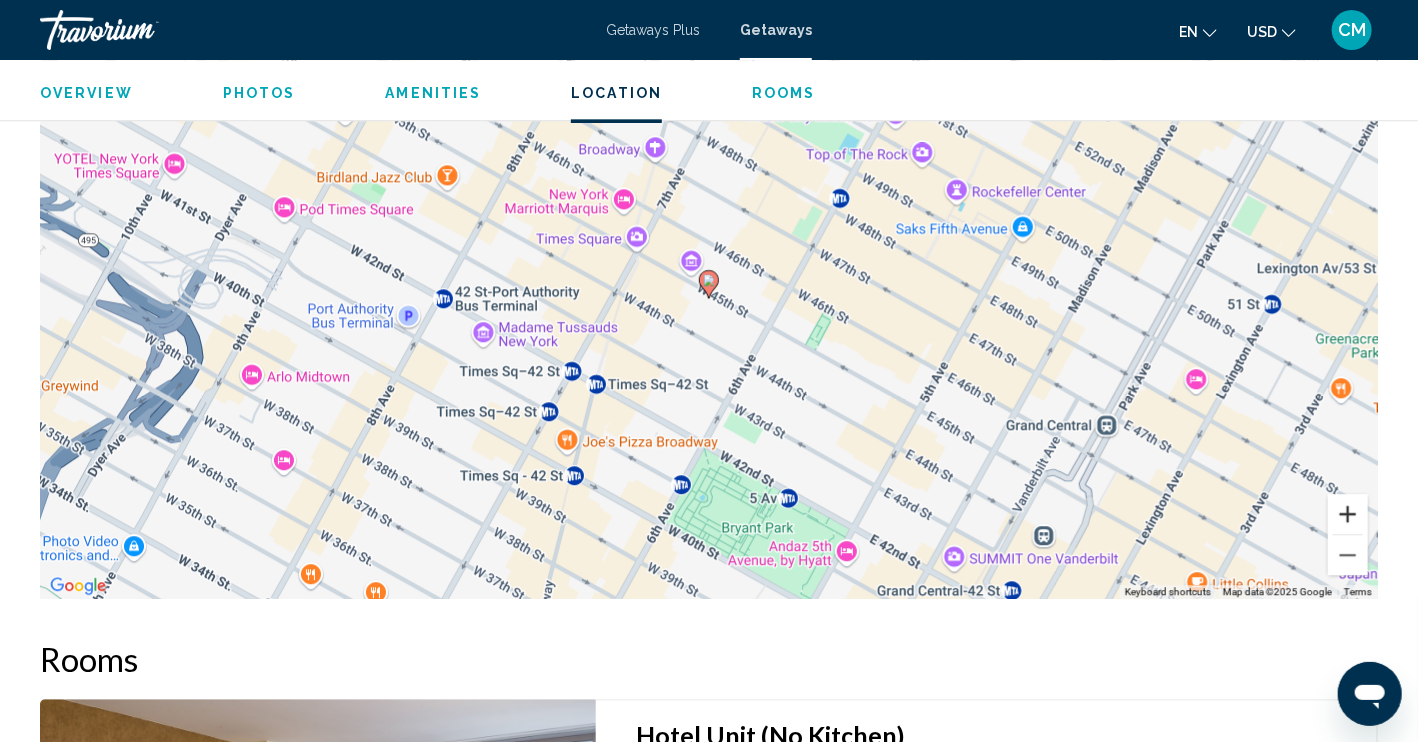 click at bounding box center (1348, 514) 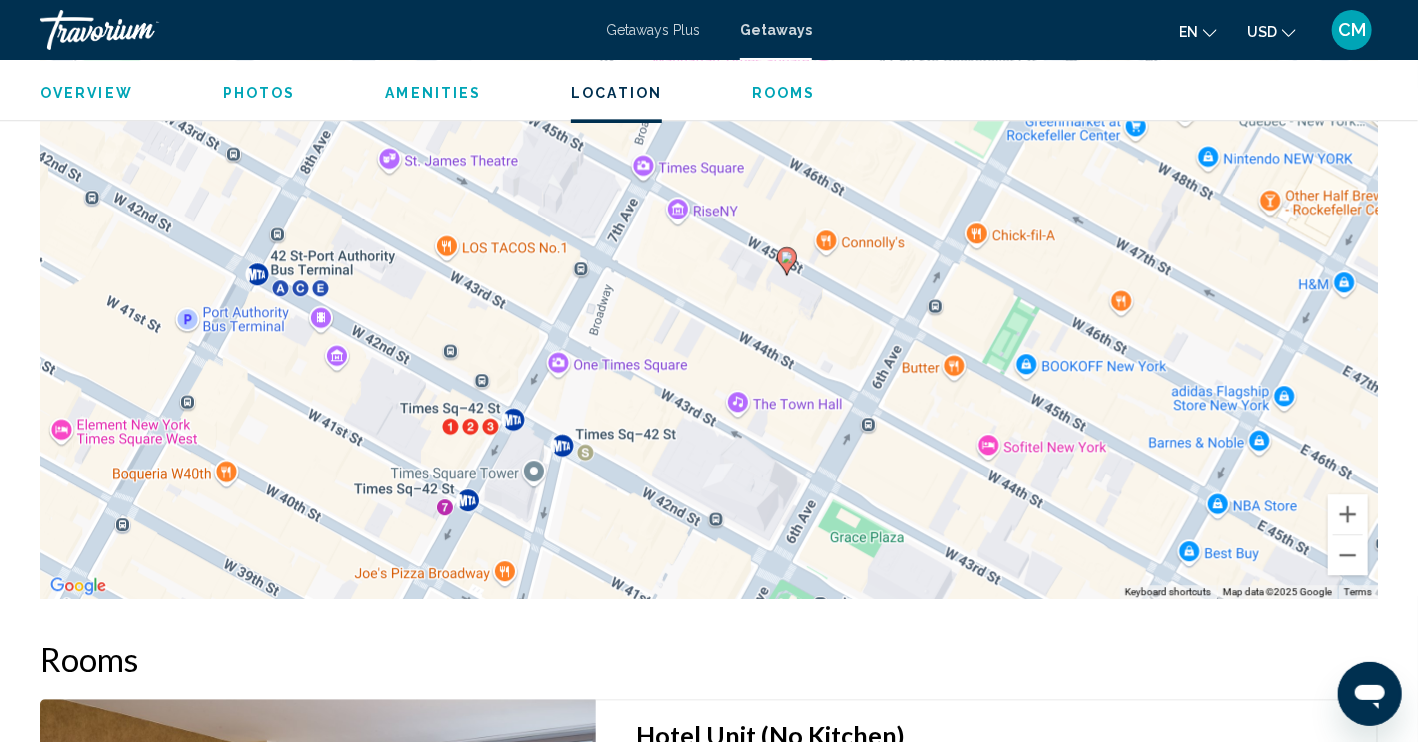 drag, startPoint x: 655, startPoint y: 463, endPoint x: 736, endPoint y: 438, distance: 84.77028 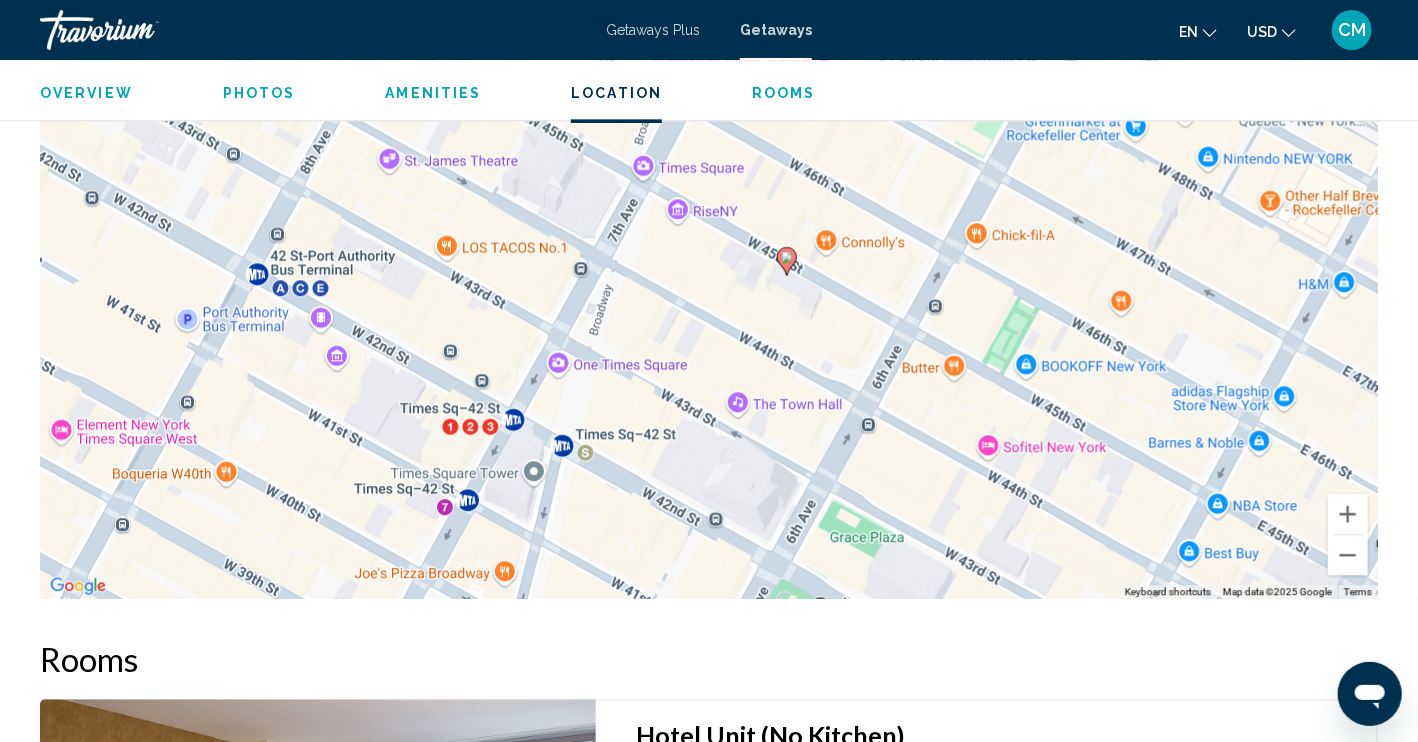click on "Rooms" at bounding box center (709, 659) 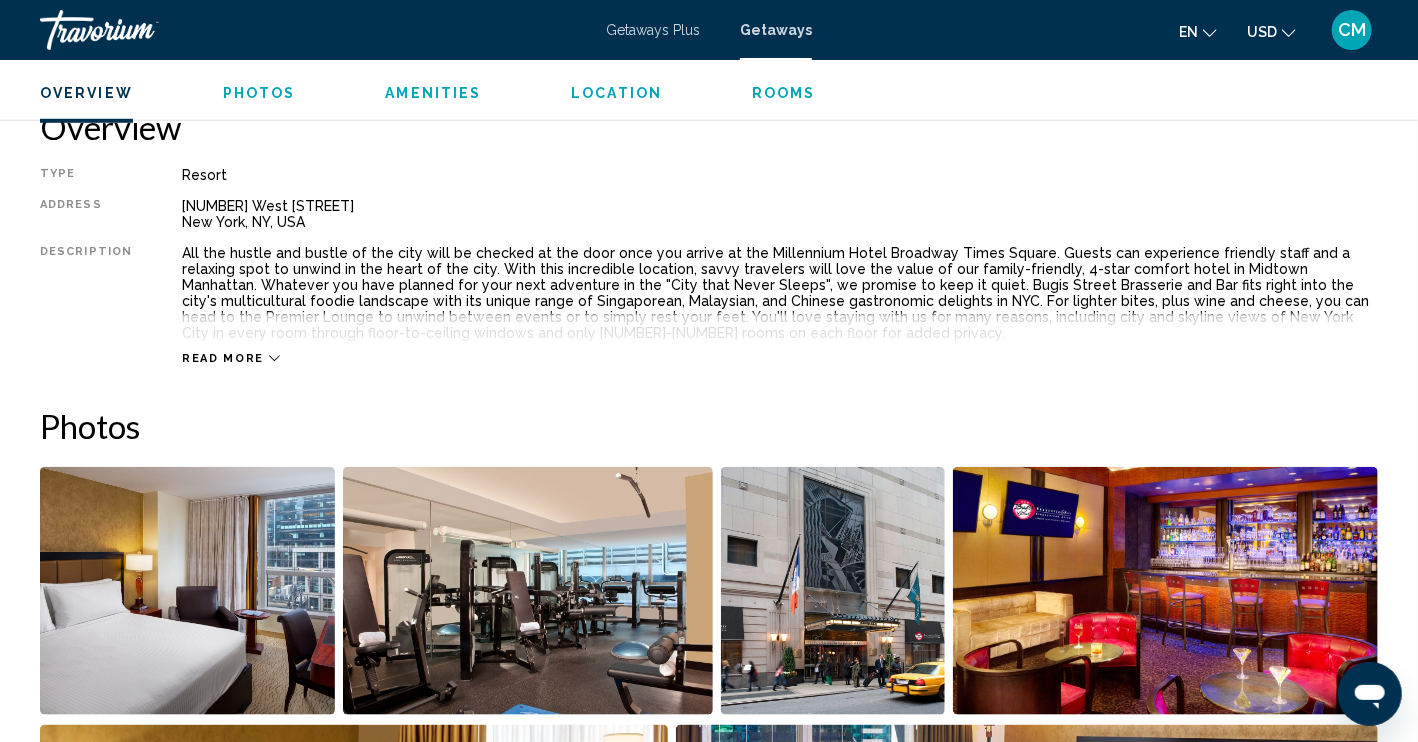 scroll, scrollTop: 700, scrollLeft: 0, axis: vertical 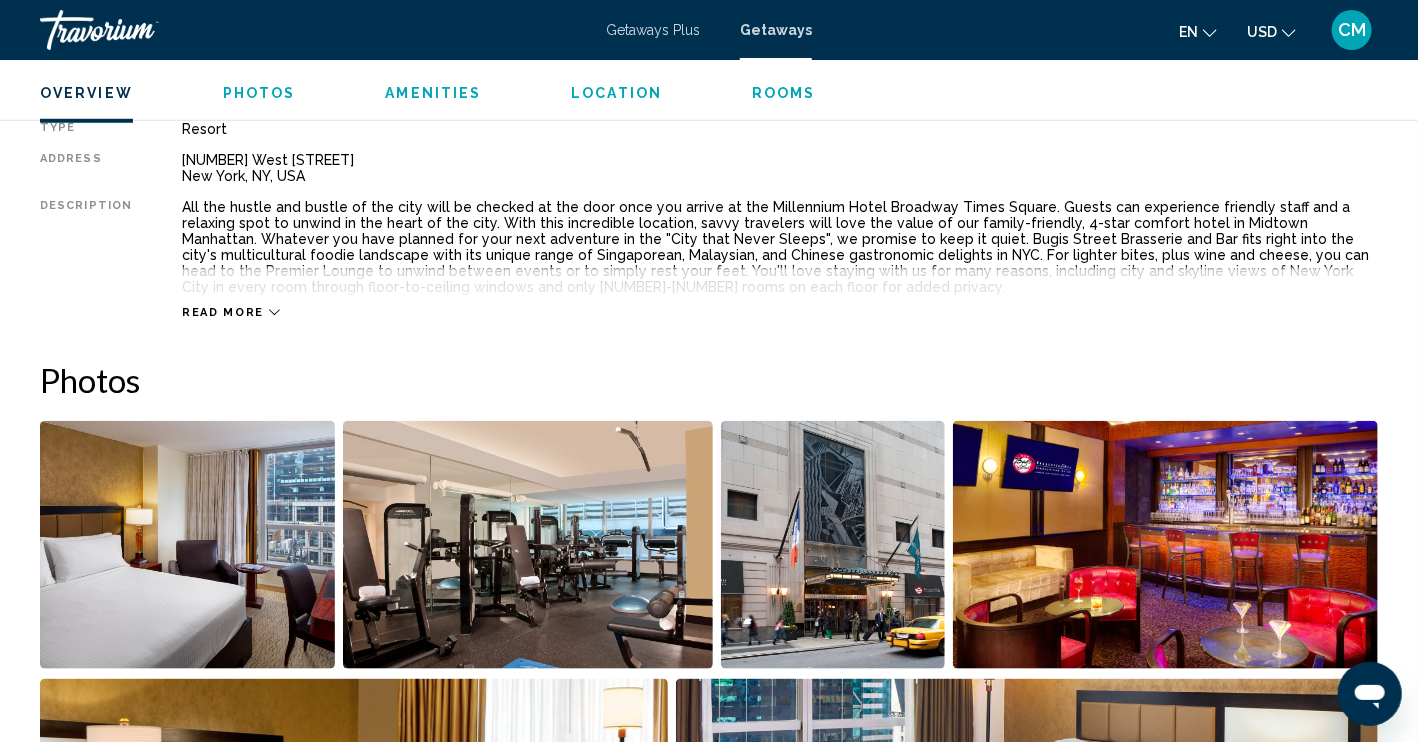 click 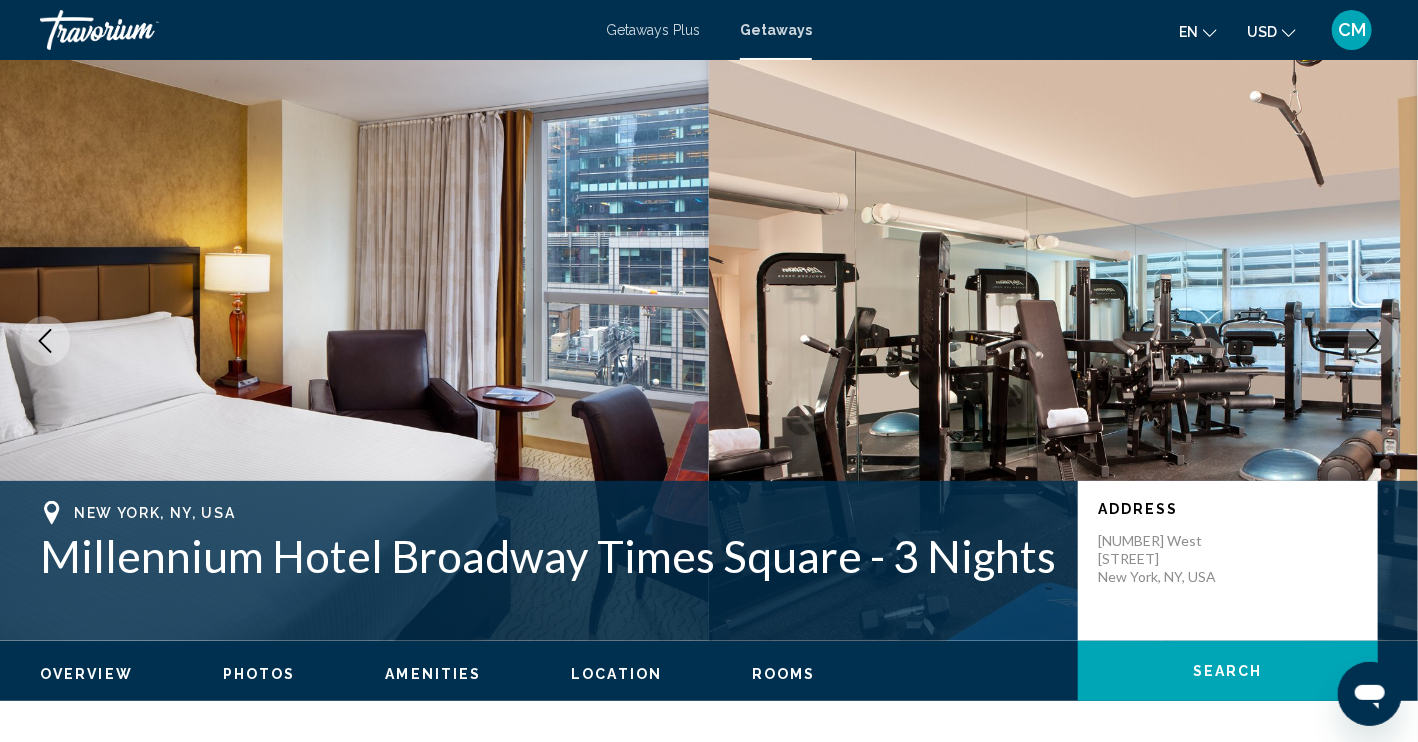 scroll, scrollTop: 0, scrollLeft: 0, axis: both 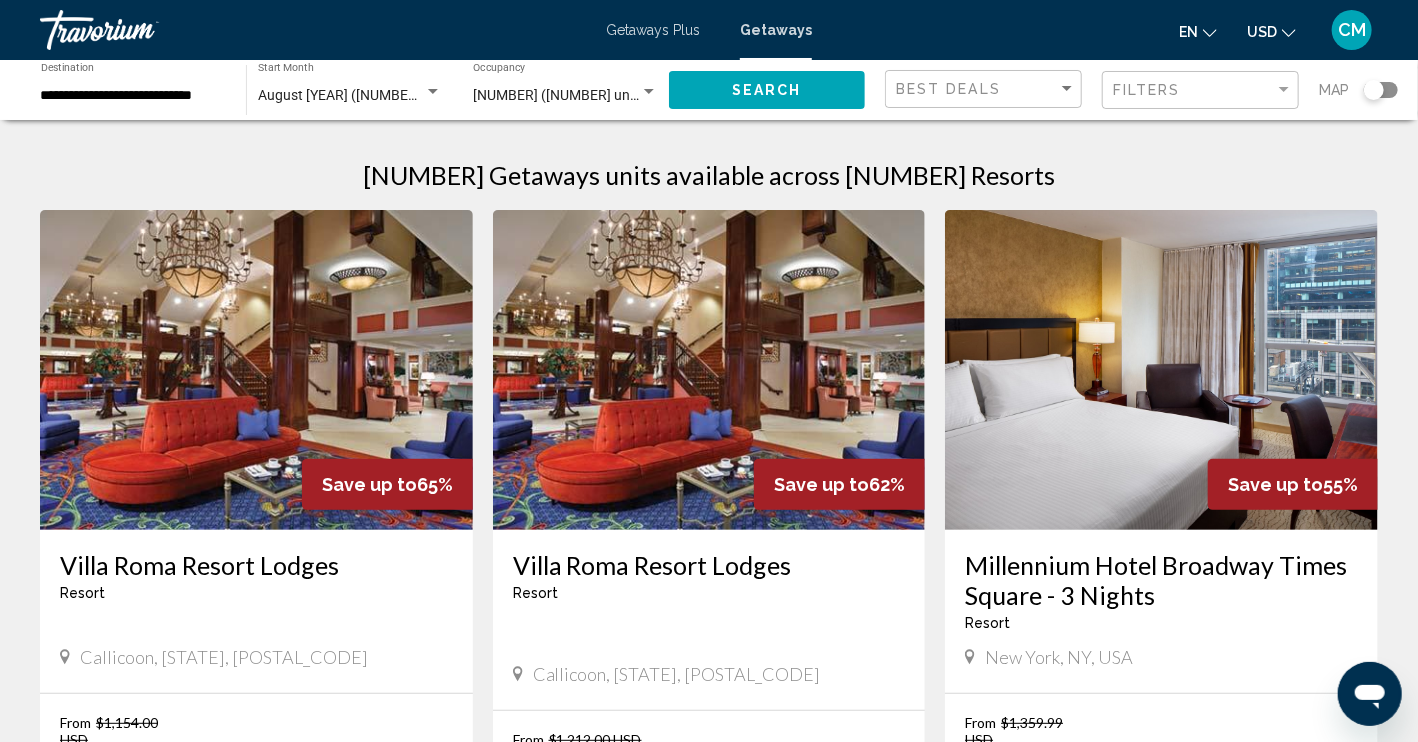 click at bounding box center (256, 370) 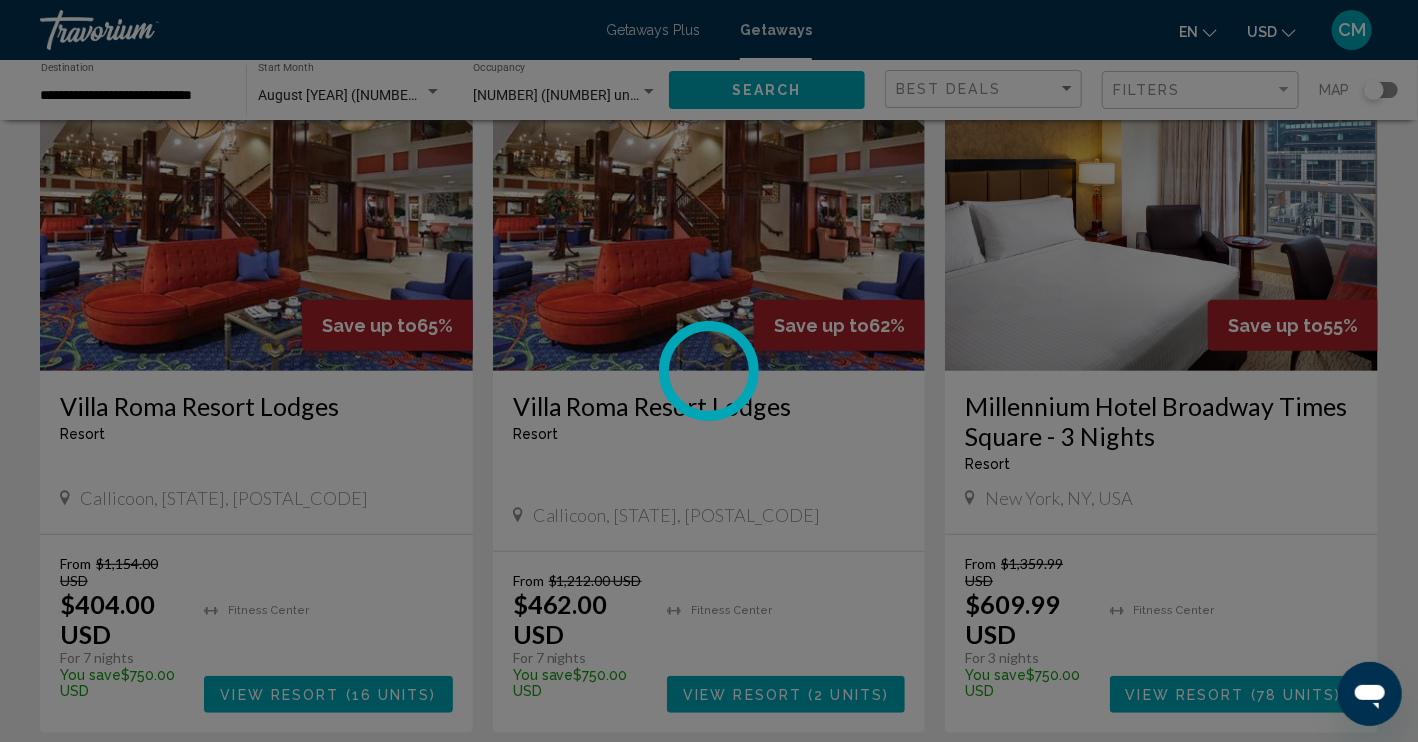 scroll, scrollTop: 0, scrollLeft: 0, axis: both 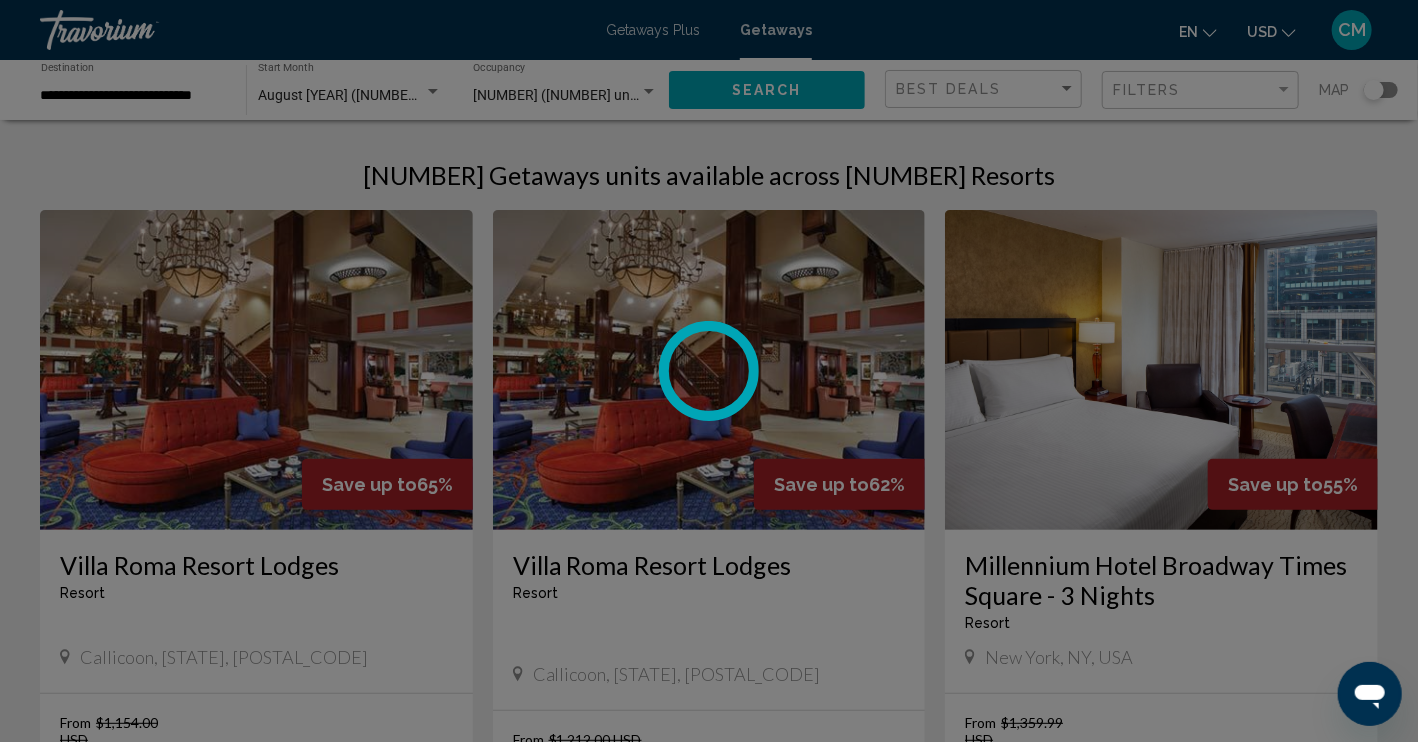 click at bounding box center (709, 371) 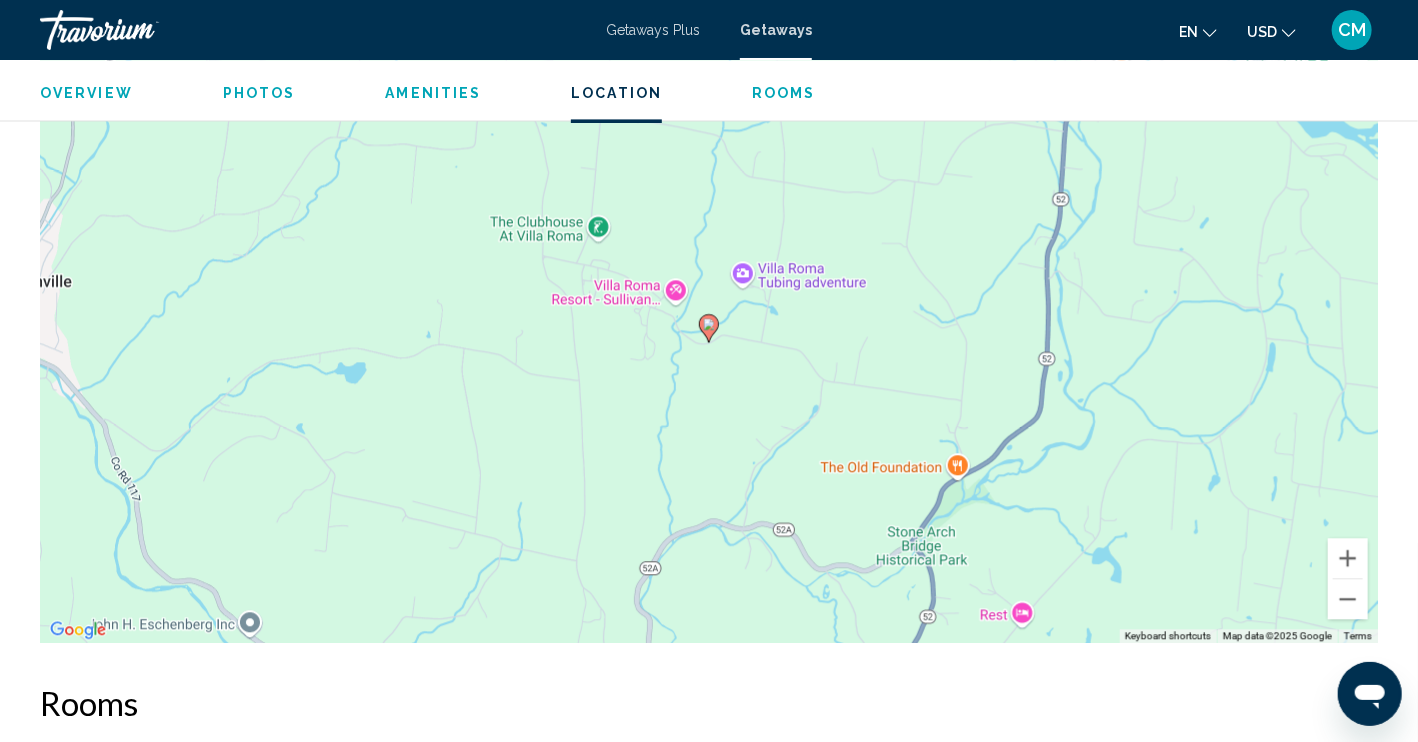 scroll, scrollTop: 2000, scrollLeft: 0, axis: vertical 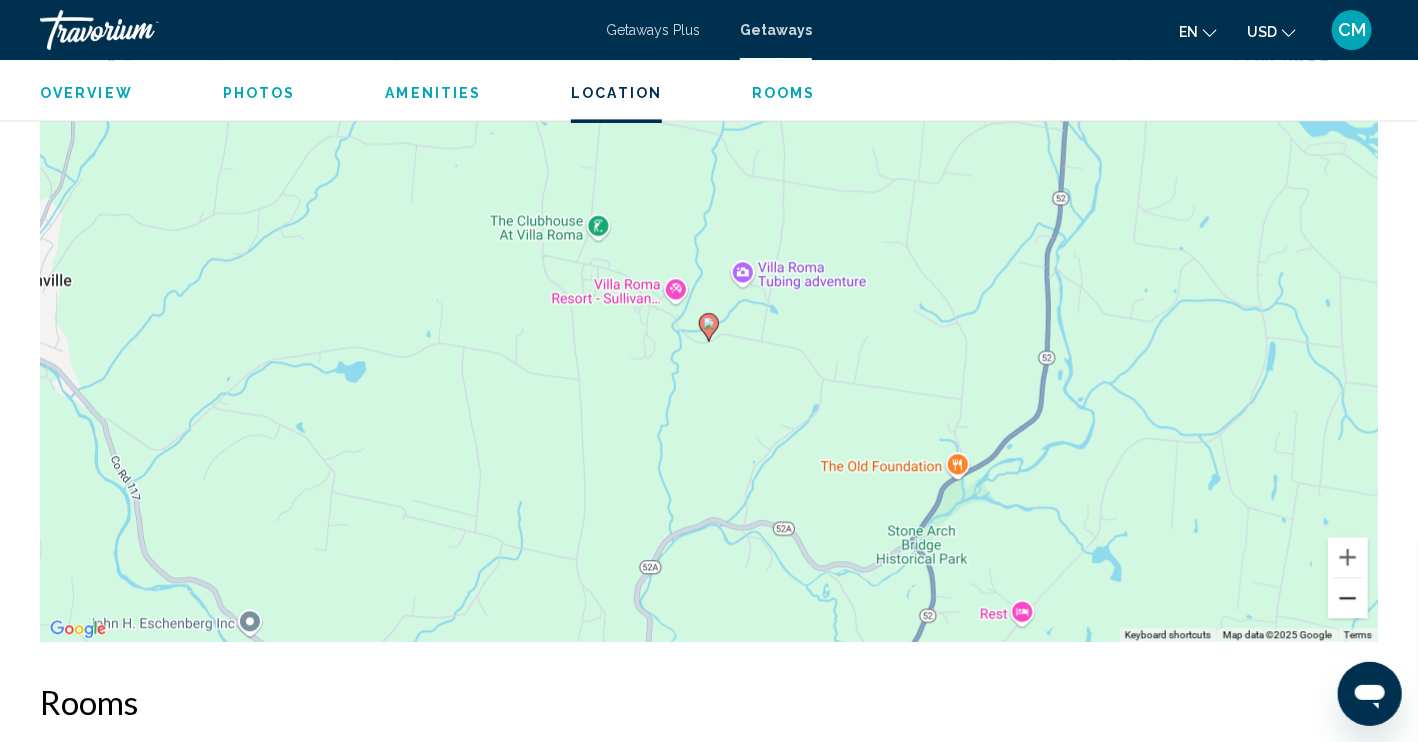 click at bounding box center (1348, 598) 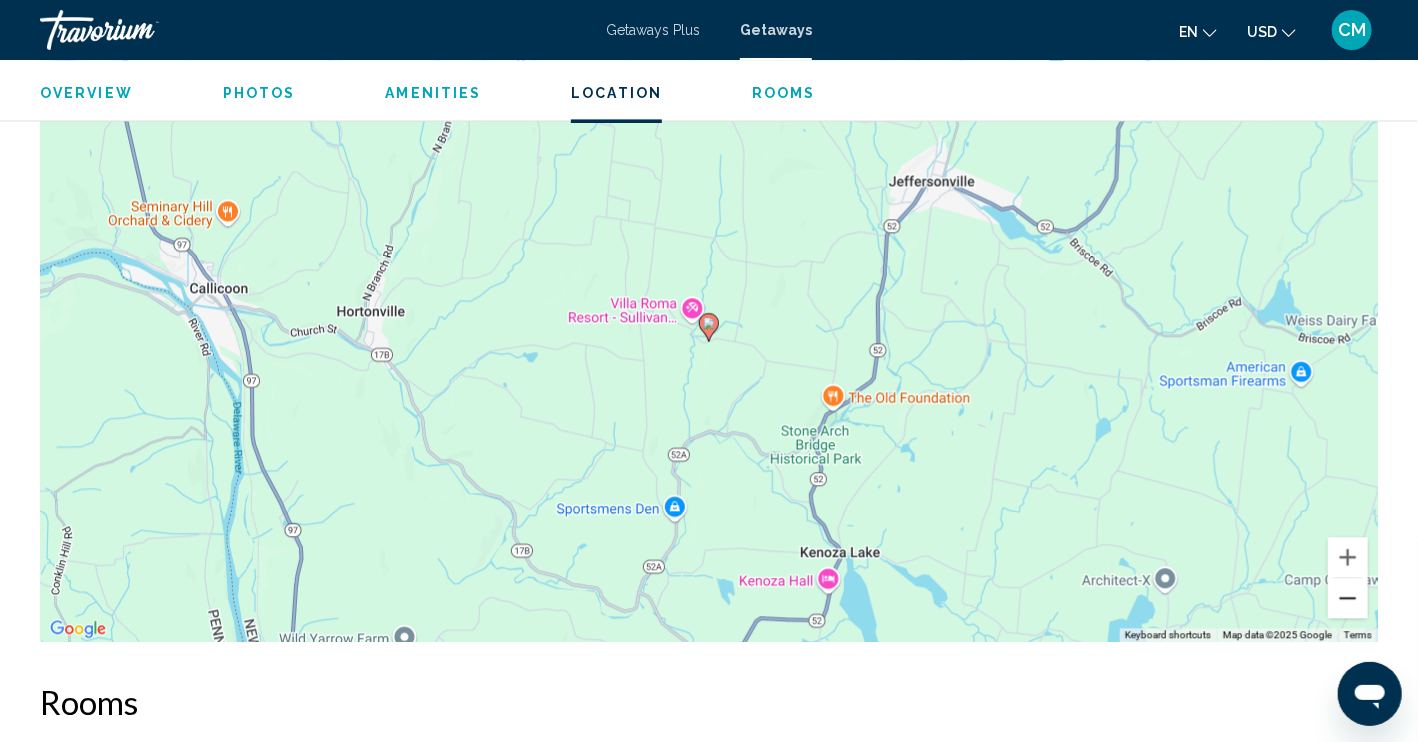 click at bounding box center [1348, 598] 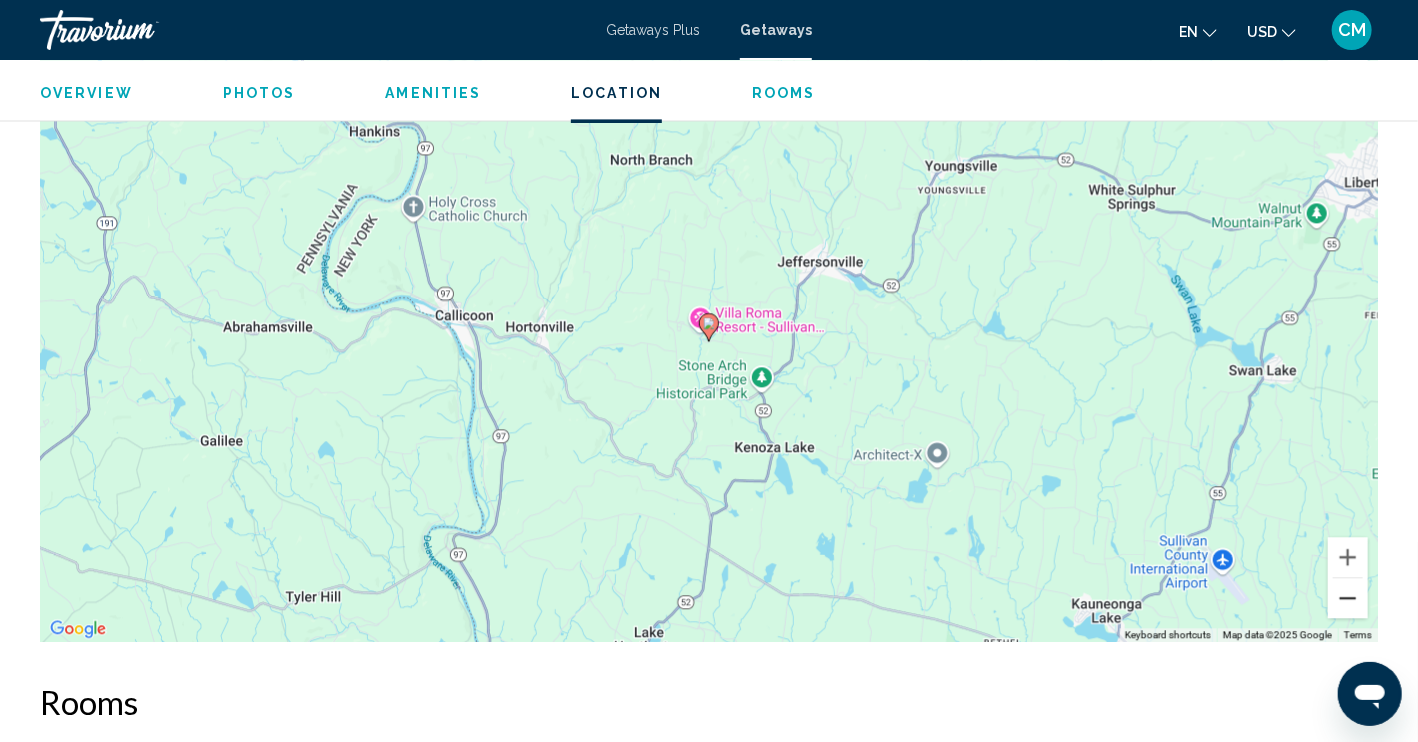 click at bounding box center [1348, 598] 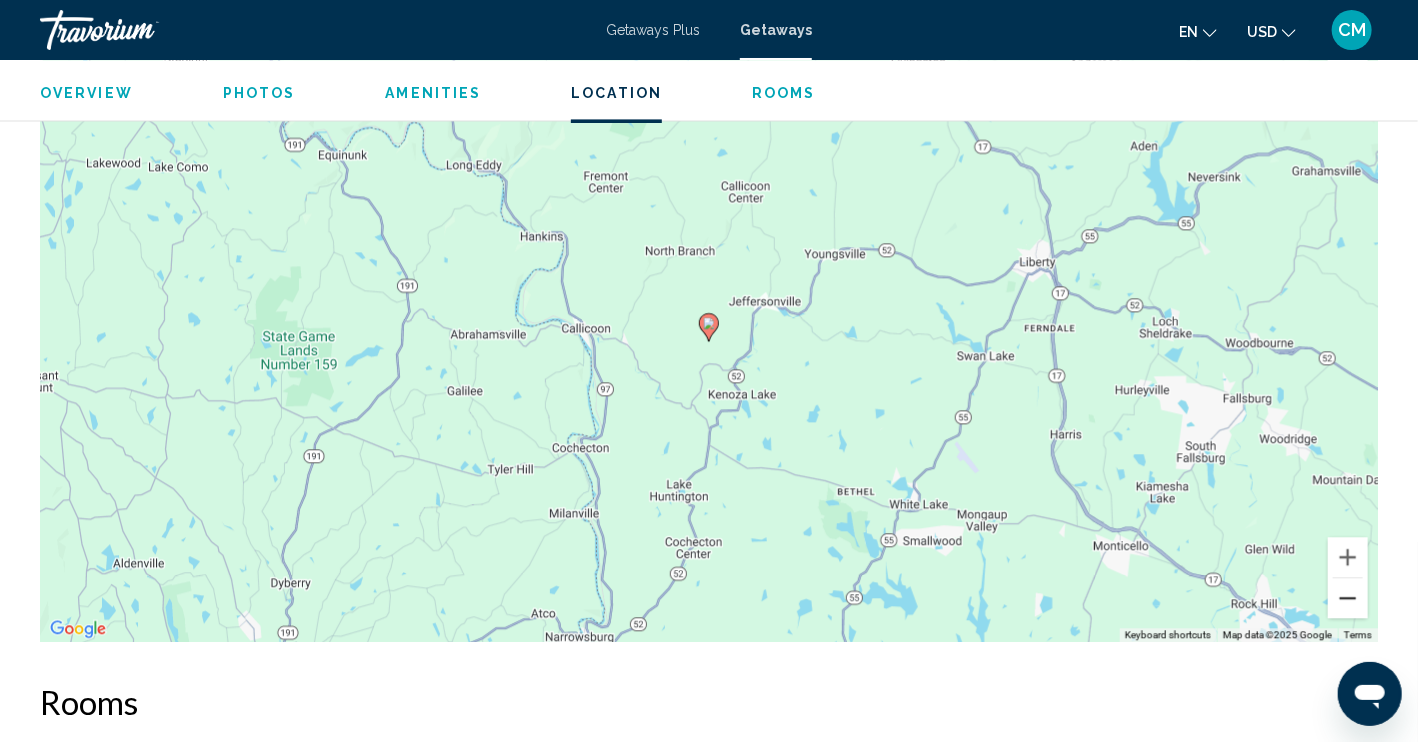 click at bounding box center (1348, 598) 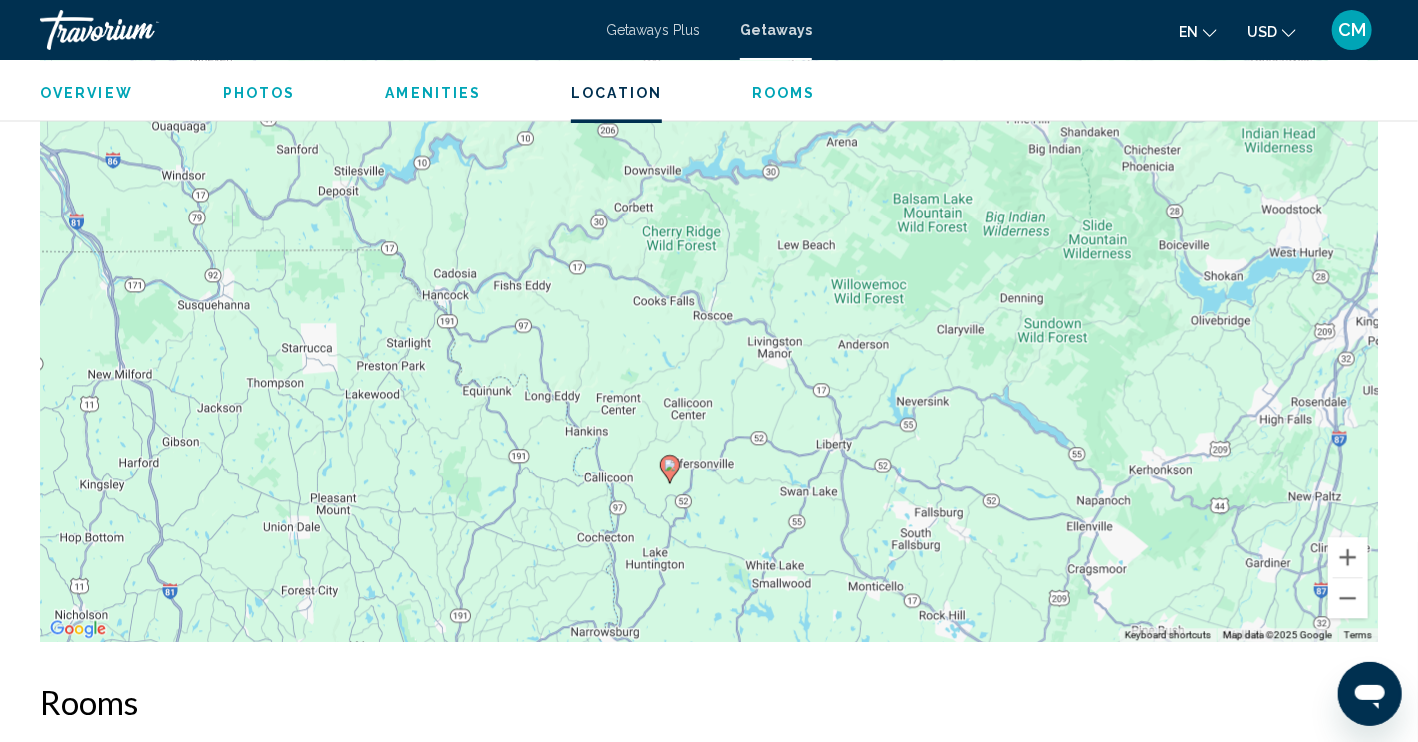 drag, startPoint x: 782, startPoint y: 287, endPoint x: 743, endPoint y: 431, distance: 149.1878 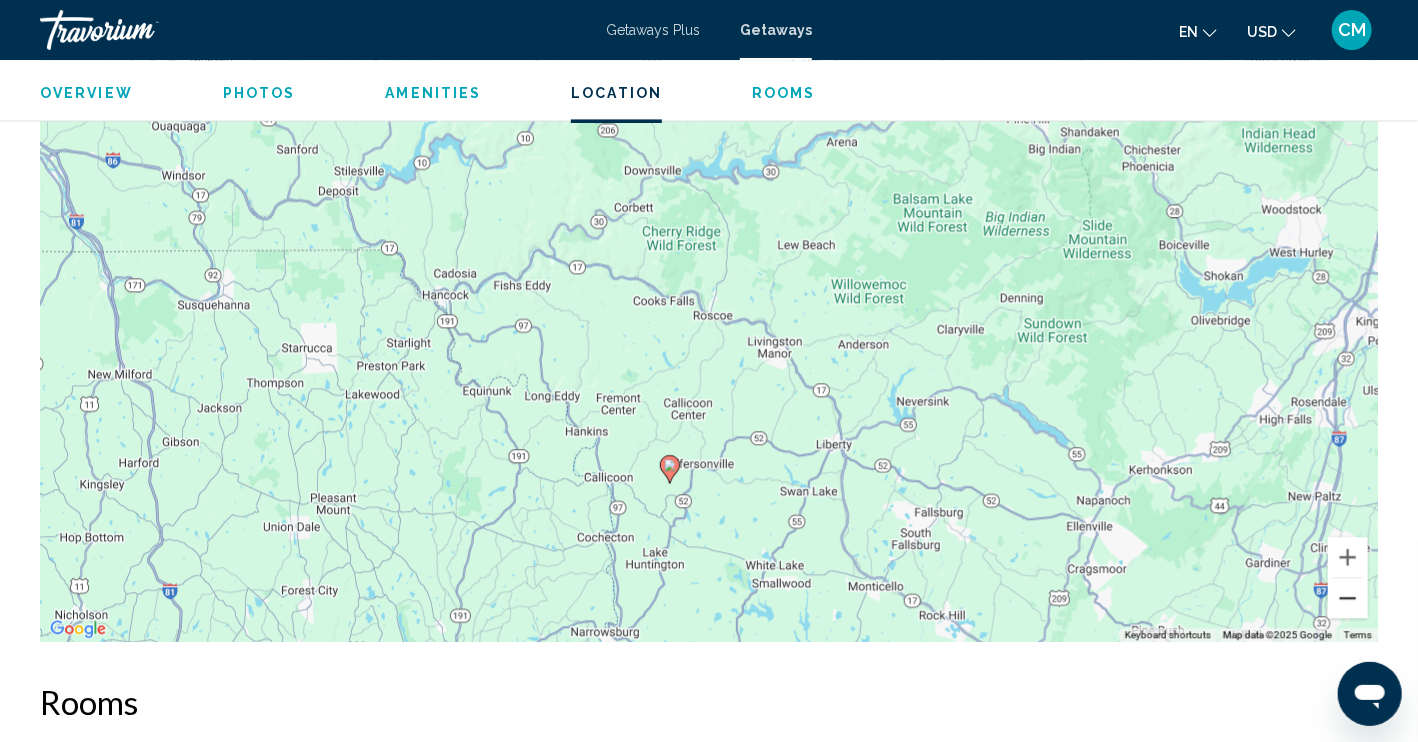 click at bounding box center (1348, 598) 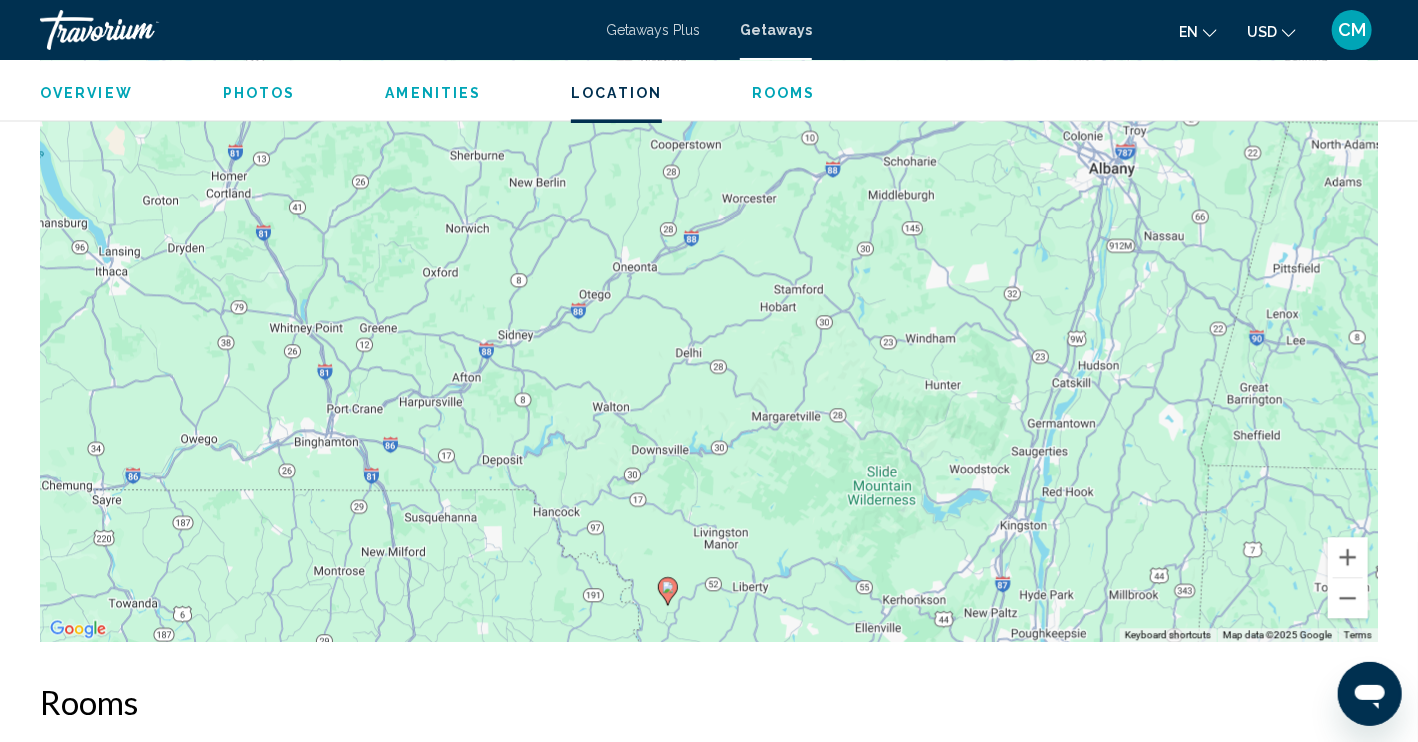 drag, startPoint x: 866, startPoint y: 319, endPoint x: 845, endPoint y: 520, distance: 202.09404 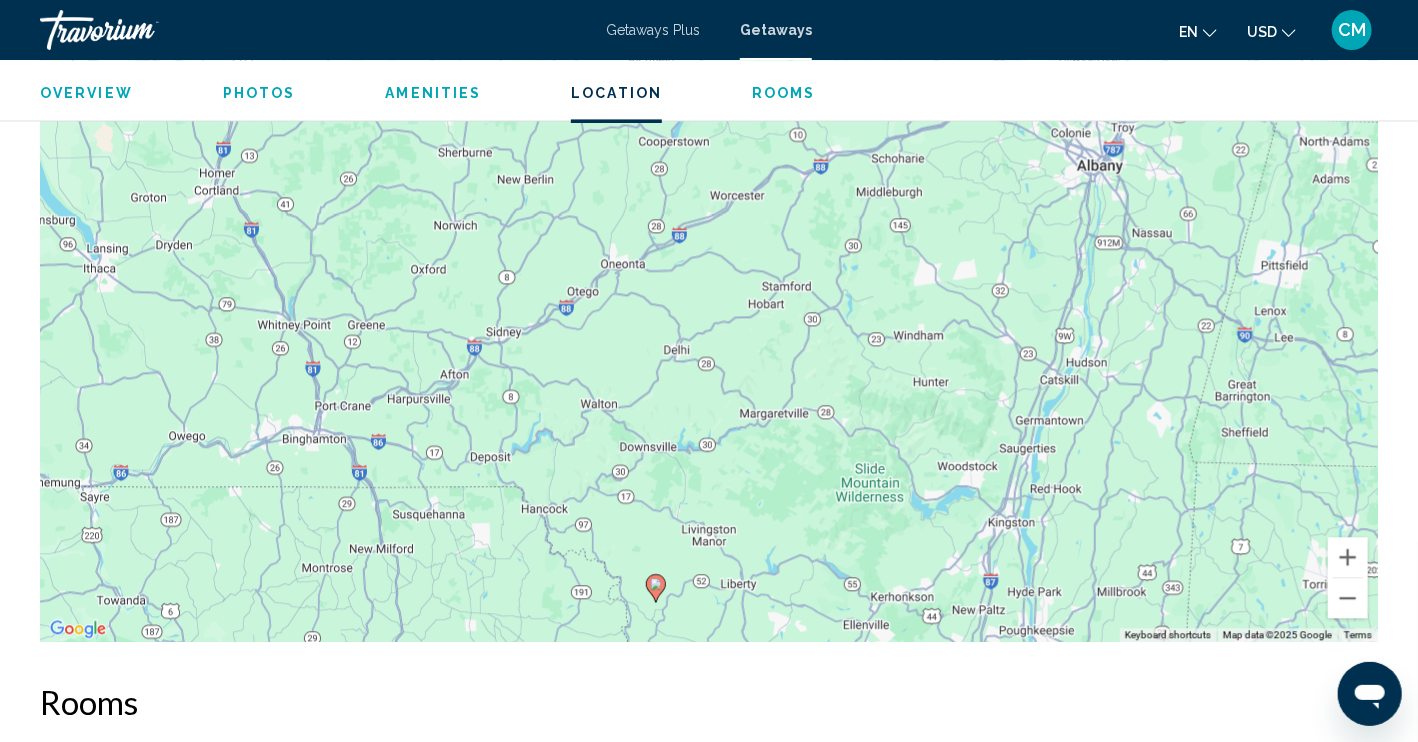 drag, startPoint x: 812, startPoint y: 389, endPoint x: 1003, endPoint y: 295, distance: 212.8779 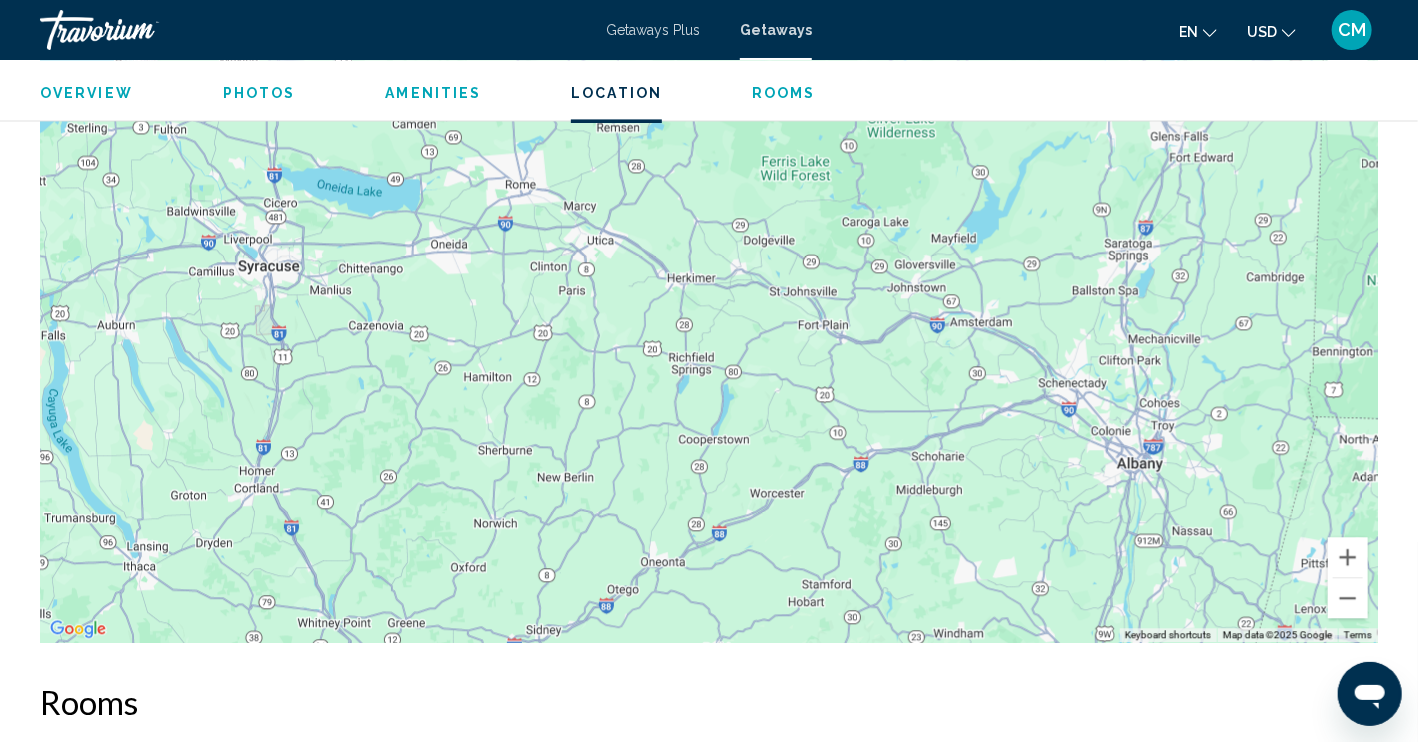drag, startPoint x: 944, startPoint y: 231, endPoint x: 980, endPoint y: 542, distance: 313.07666 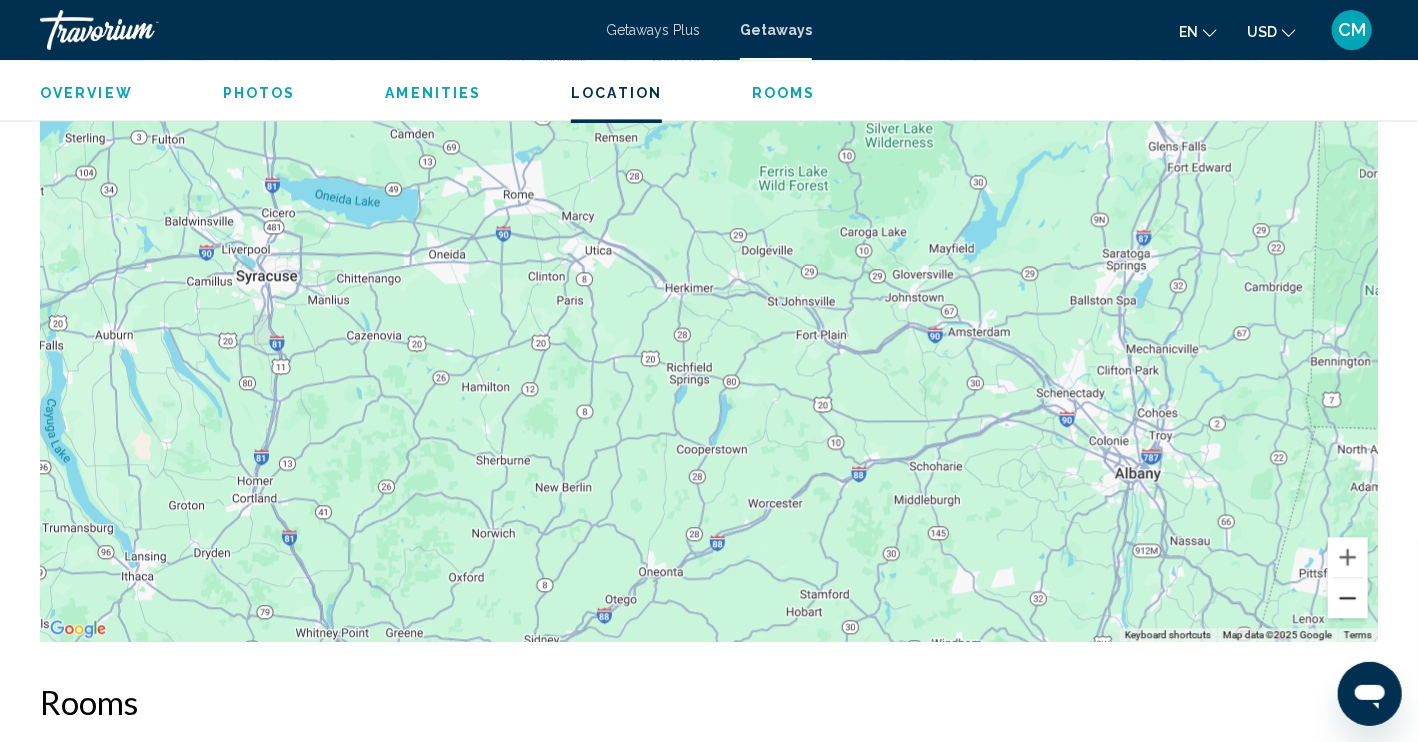 click at bounding box center (1348, 598) 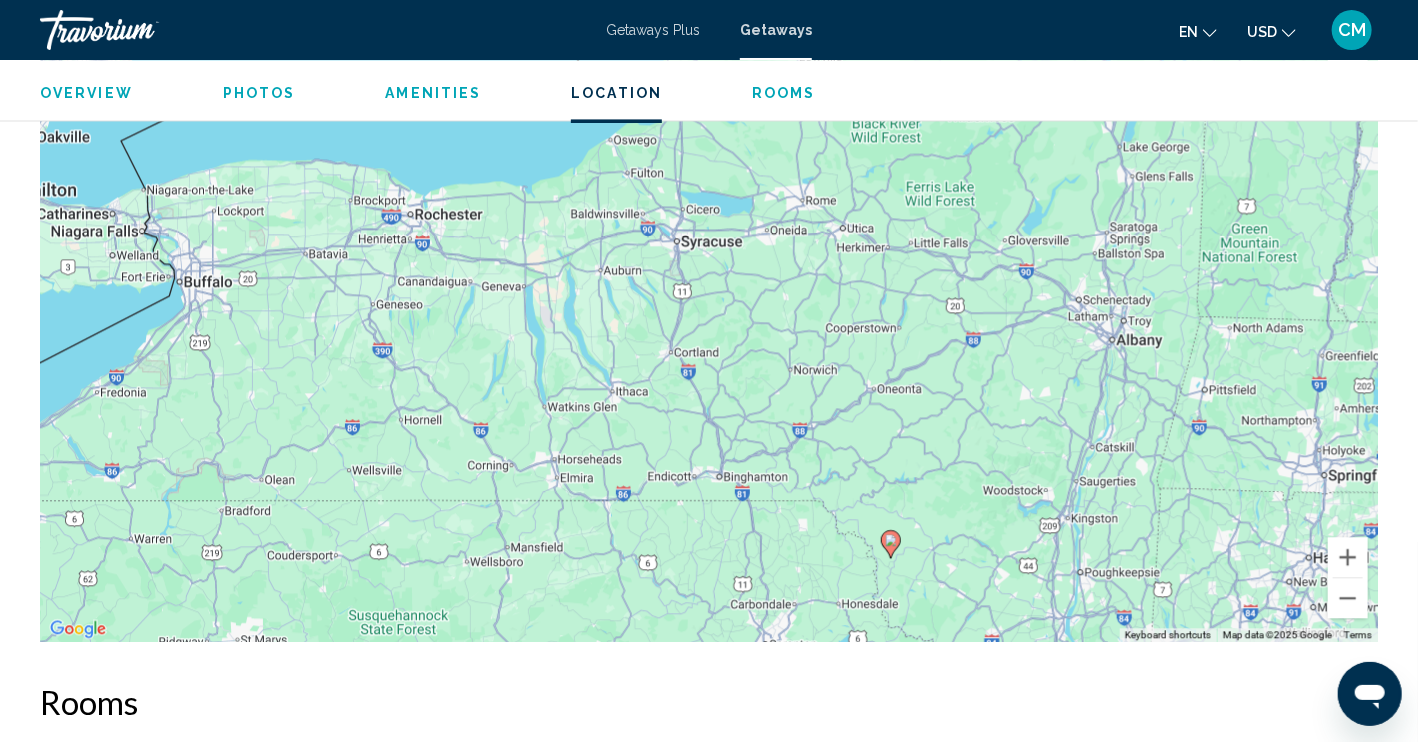 drag, startPoint x: 734, startPoint y: 437, endPoint x: 933, endPoint y: 375, distance: 208.43465 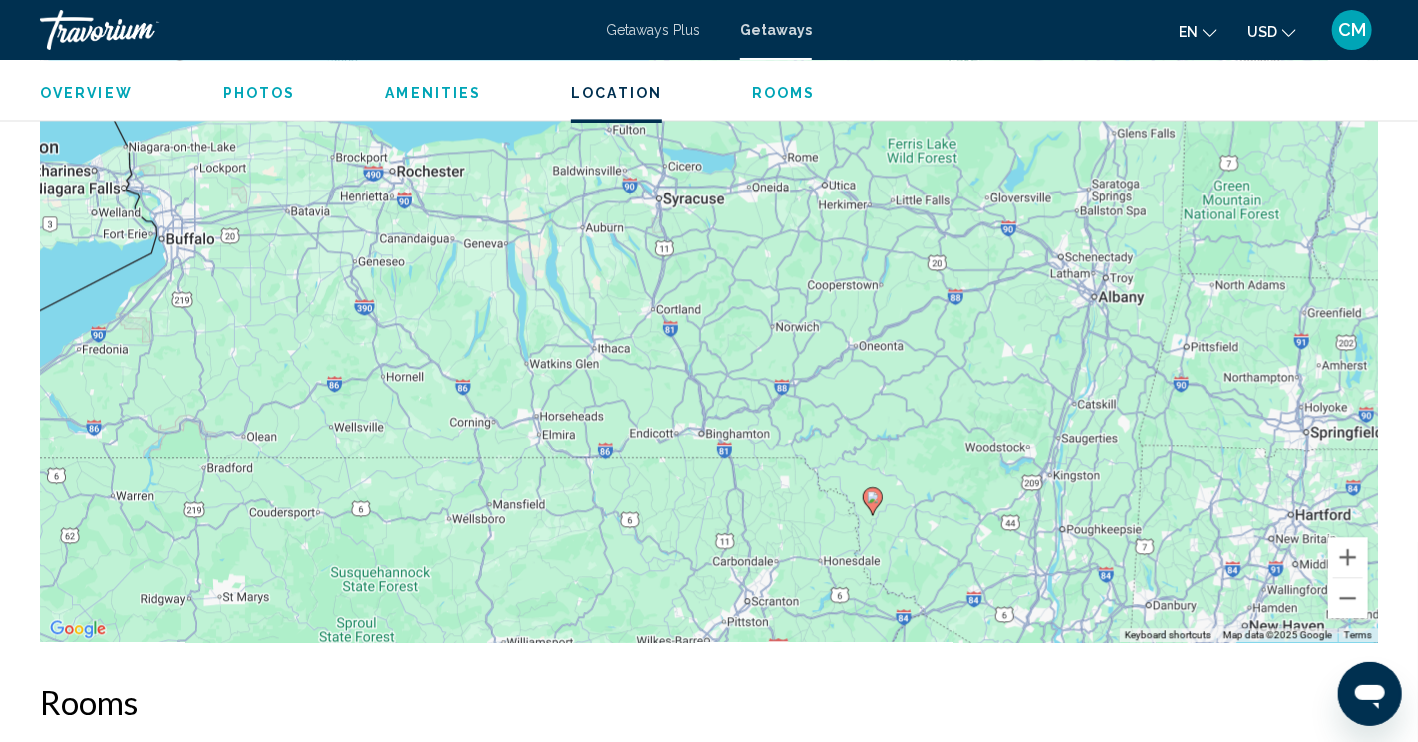 drag, startPoint x: 1015, startPoint y: 479, endPoint x: 1016, endPoint y: 447, distance: 32.01562 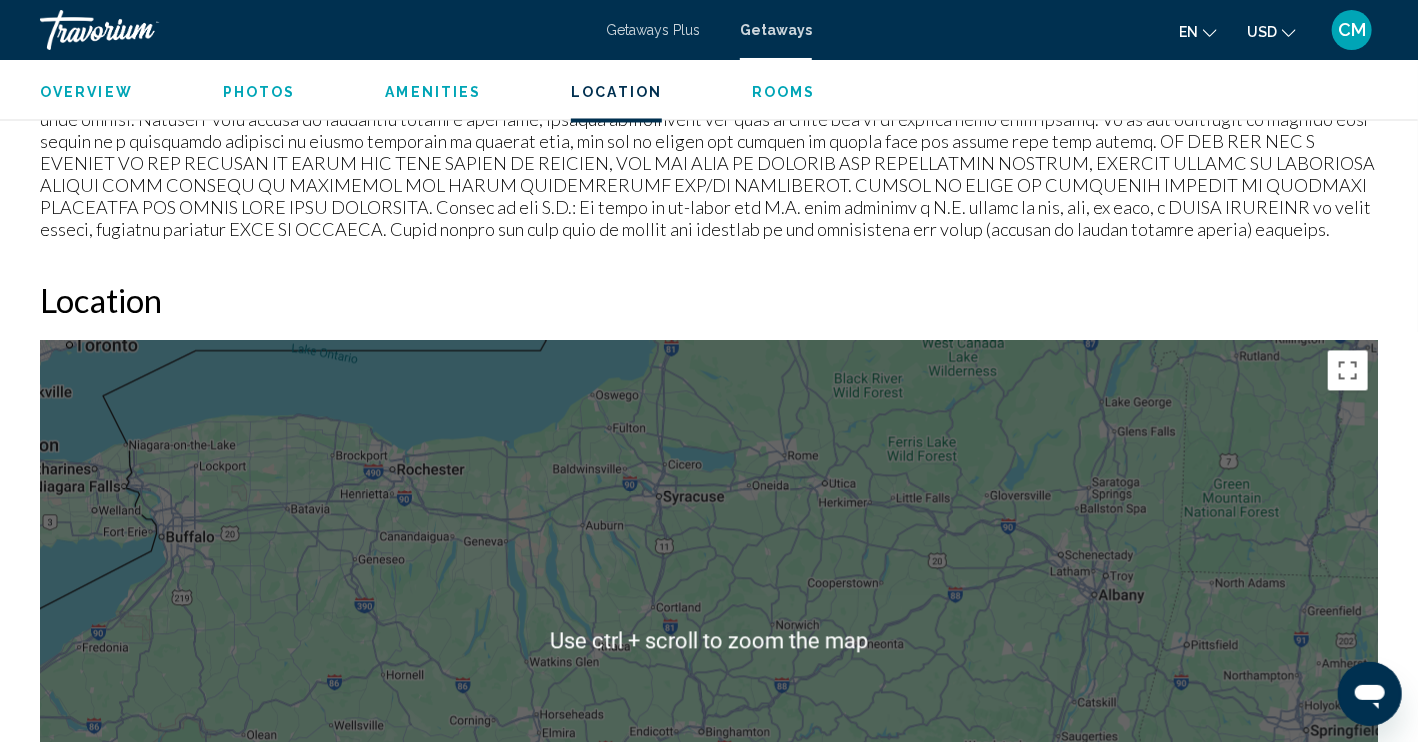 scroll, scrollTop: 2000, scrollLeft: 0, axis: vertical 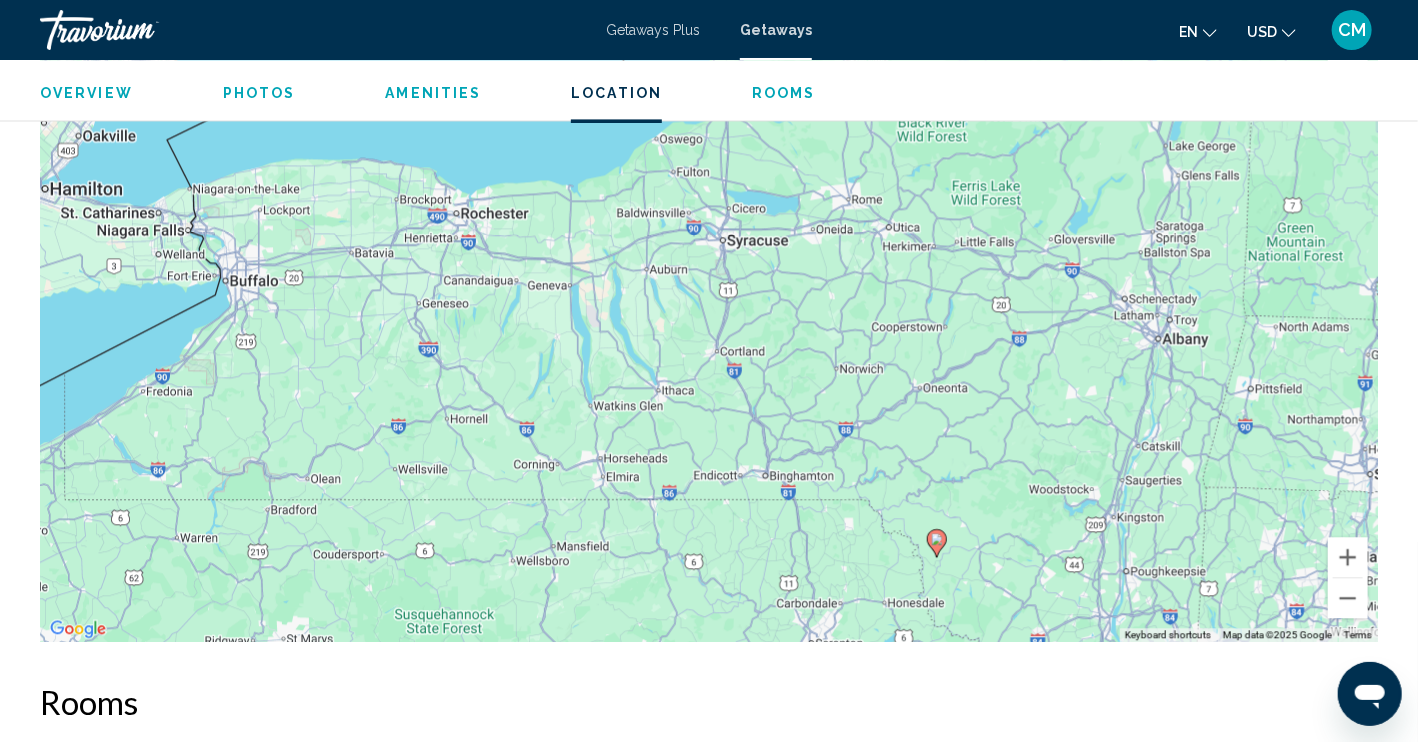 drag, startPoint x: 292, startPoint y: 298, endPoint x: 344, endPoint y: 328, distance: 60.033325 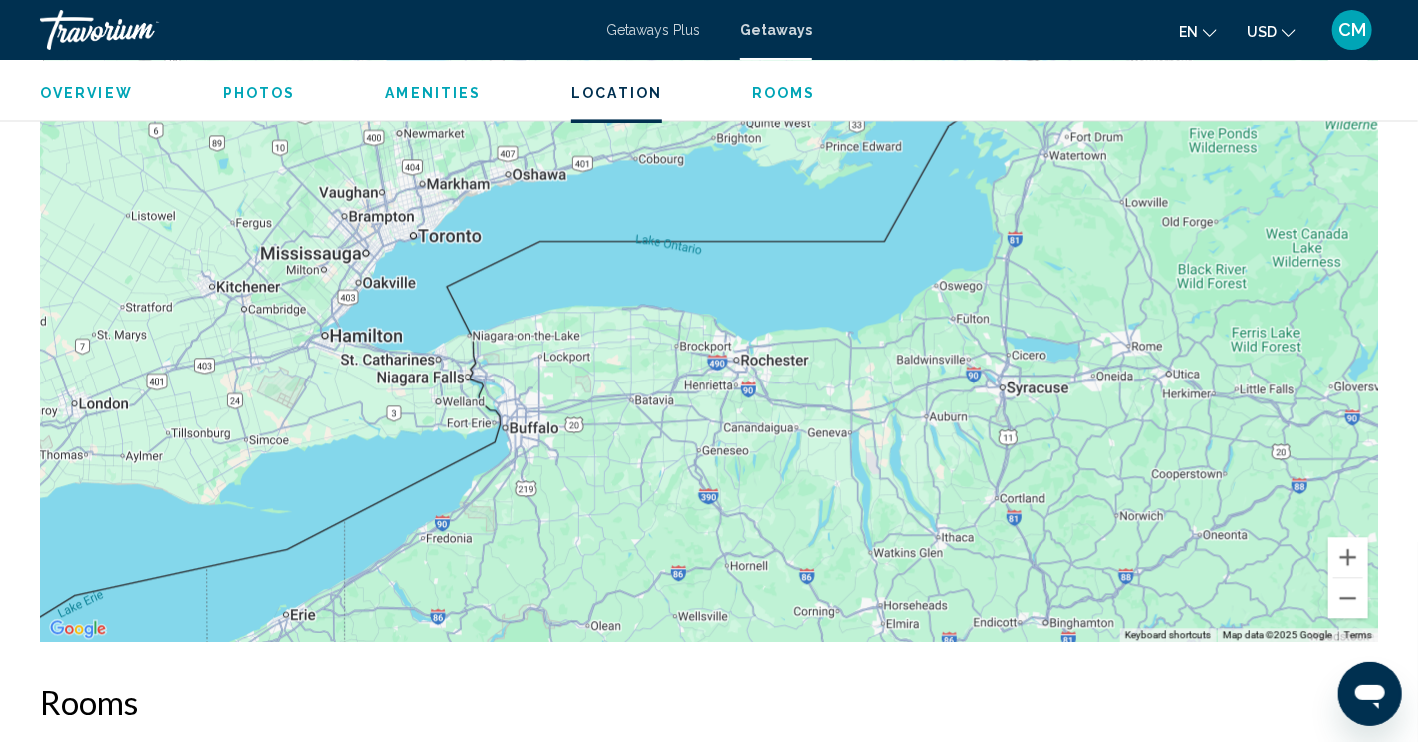 drag, startPoint x: 264, startPoint y: 239, endPoint x: 547, endPoint y: 387, distance: 319.36343 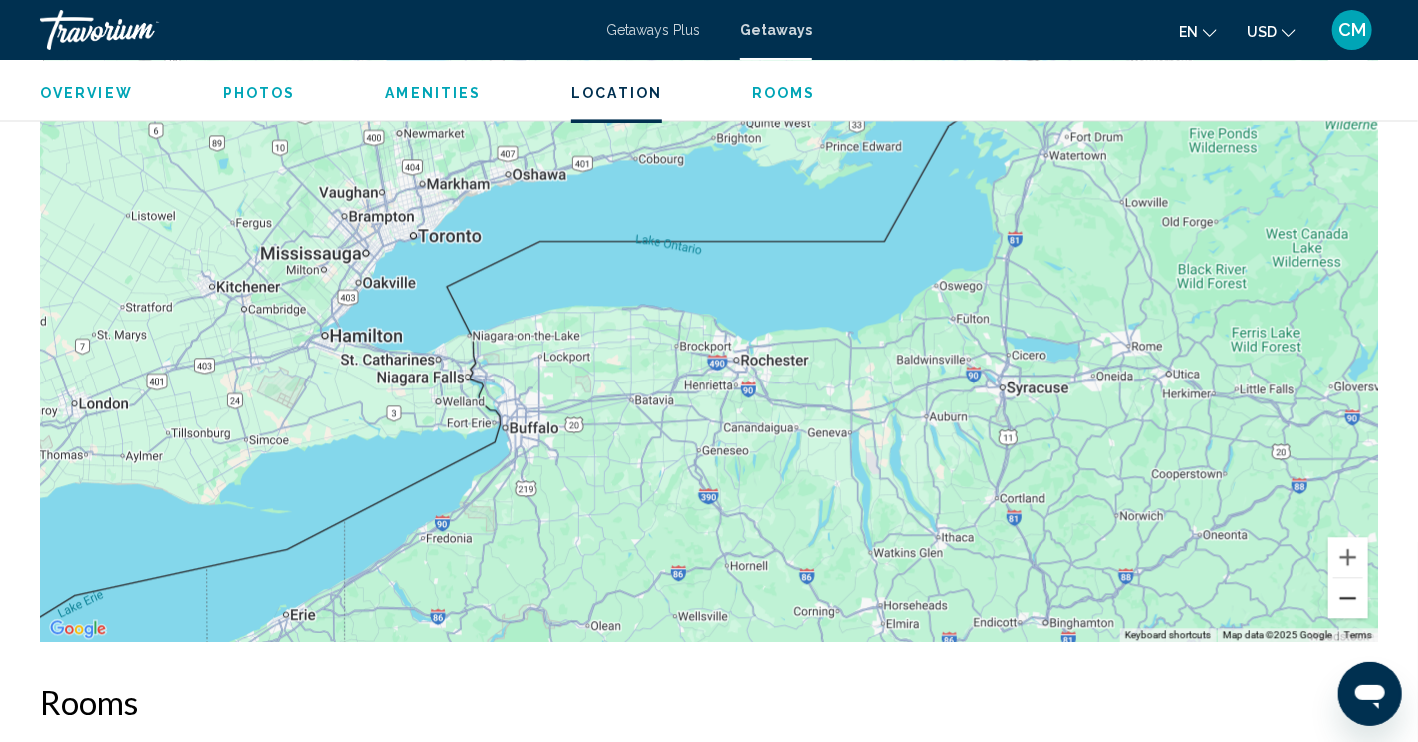 click at bounding box center [1348, 598] 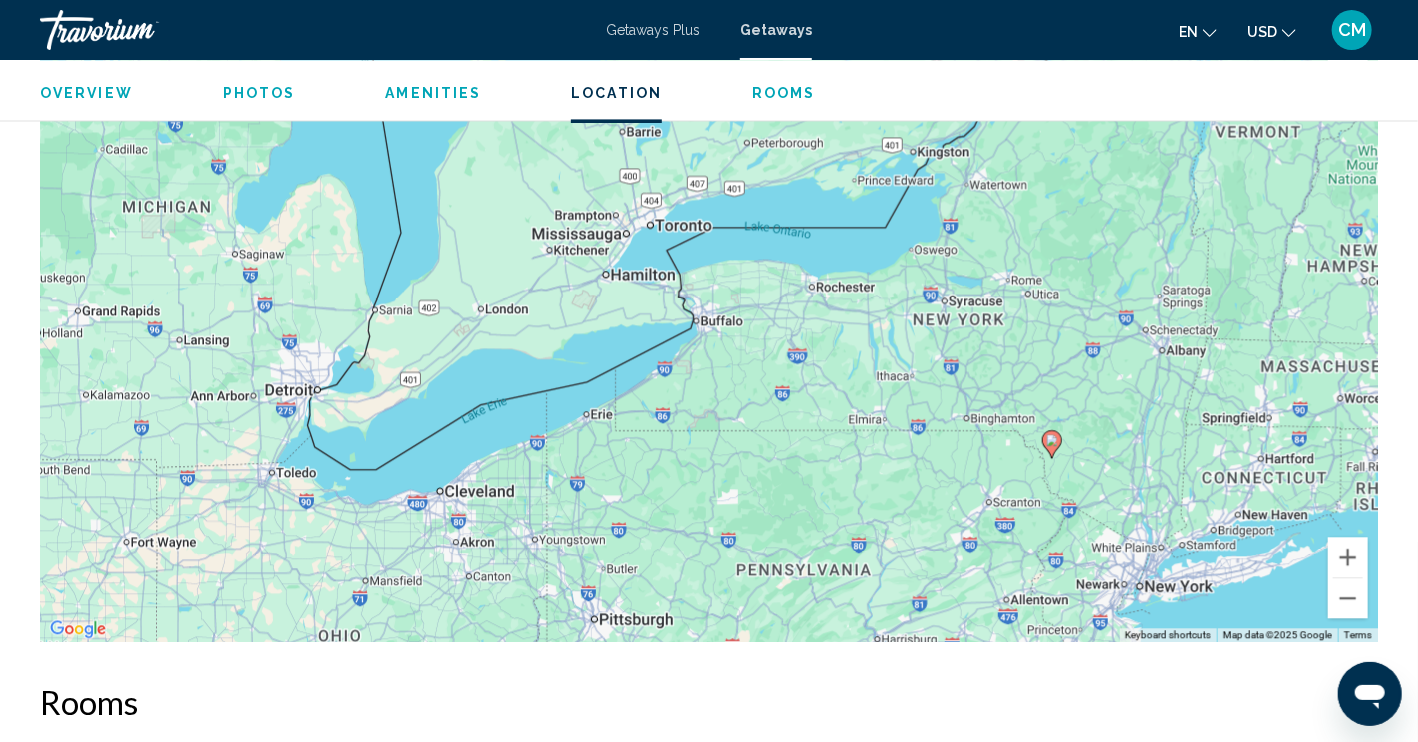 drag, startPoint x: 444, startPoint y: 351, endPoint x: 506, endPoint y: 287, distance: 89.106674 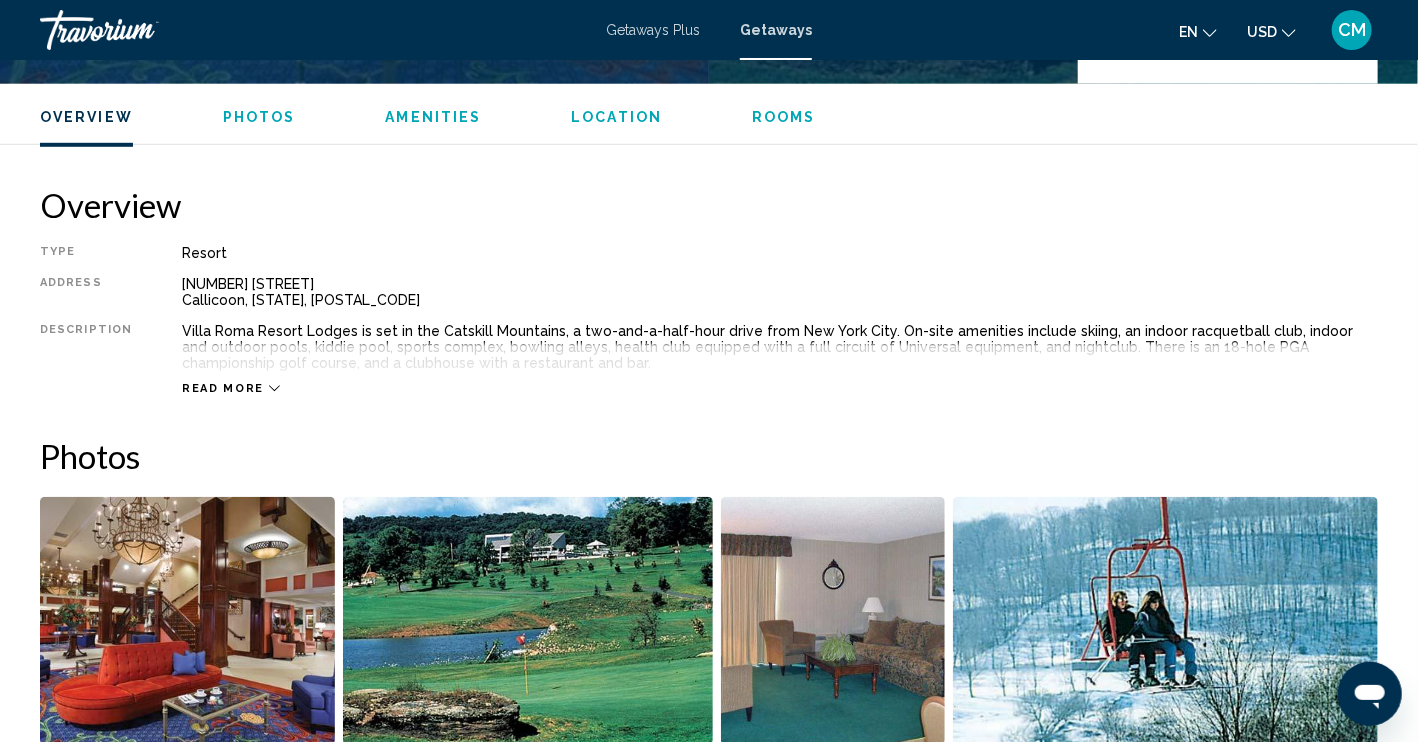 scroll, scrollTop: 530, scrollLeft: 0, axis: vertical 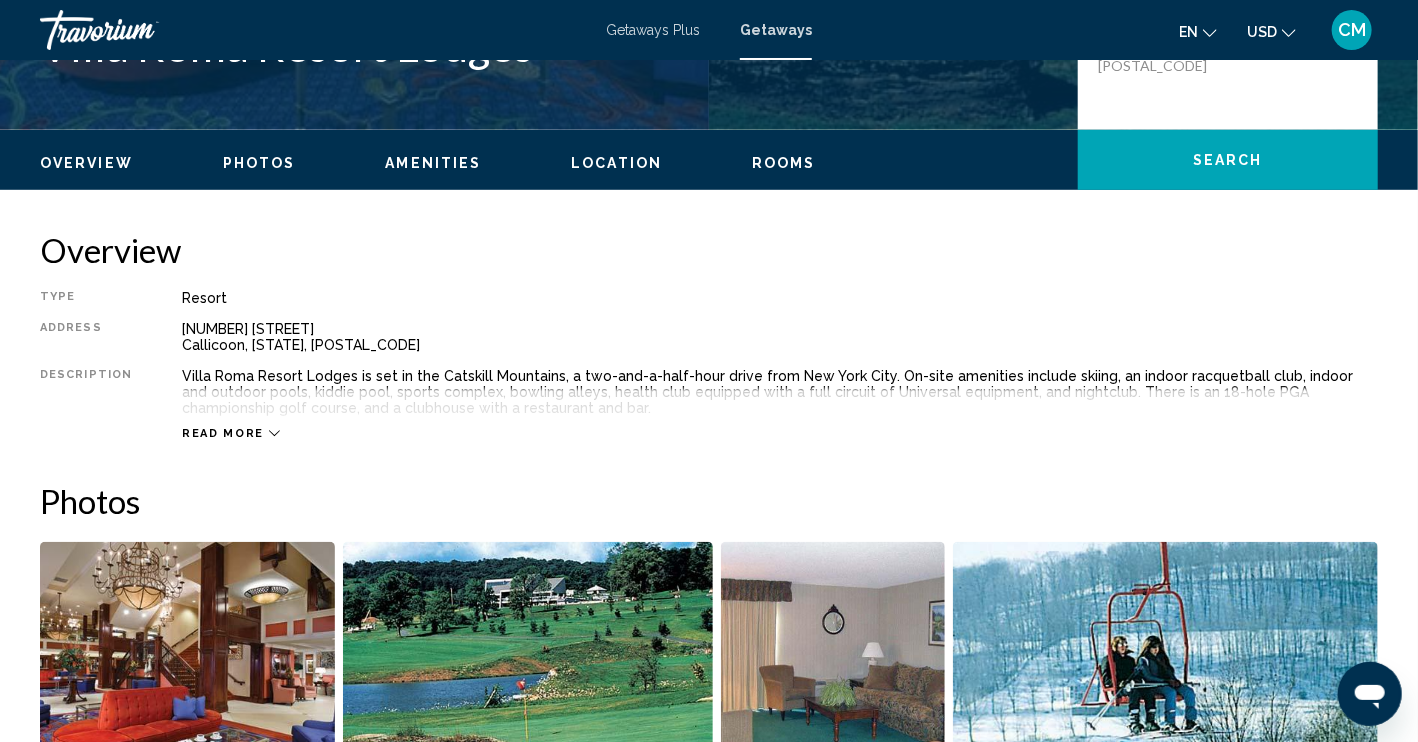 click on "Read more" at bounding box center (223, 433) 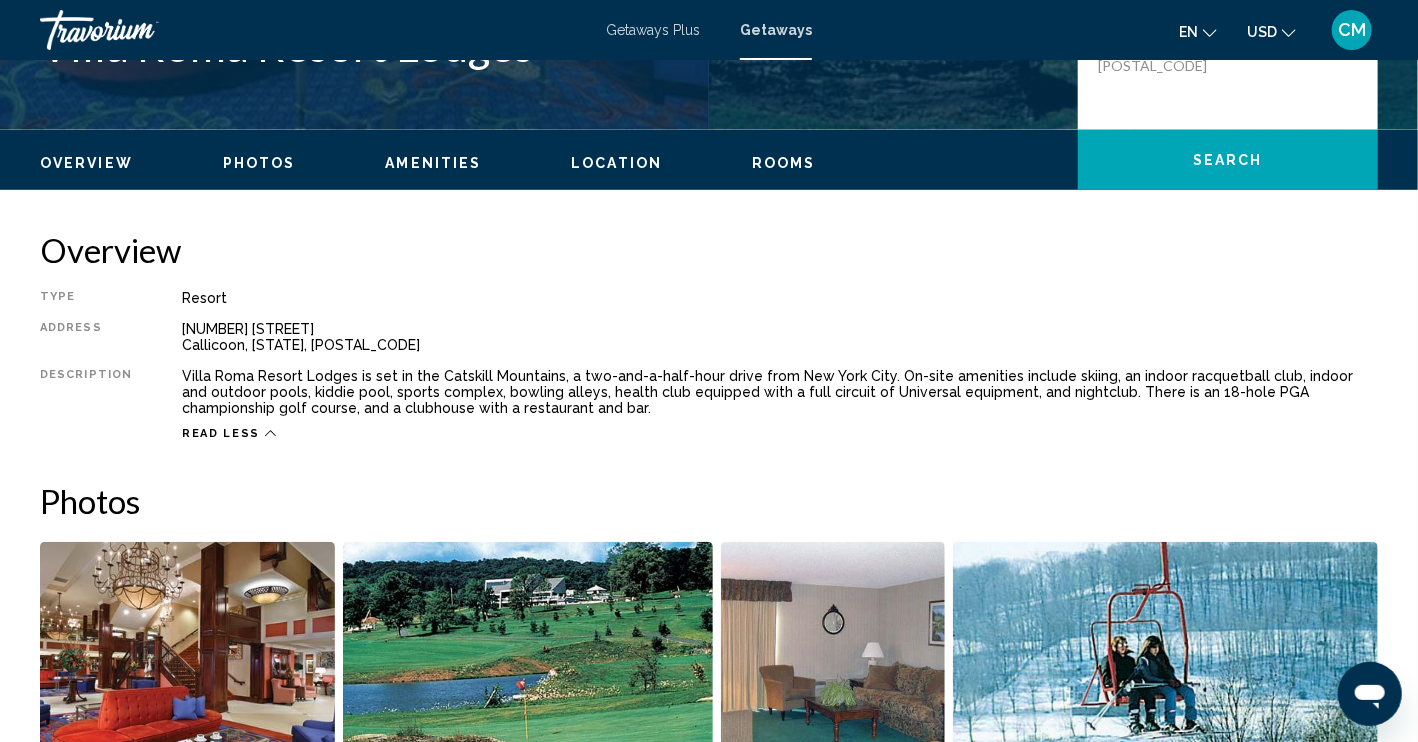 scroll, scrollTop: 30, scrollLeft: 0, axis: vertical 